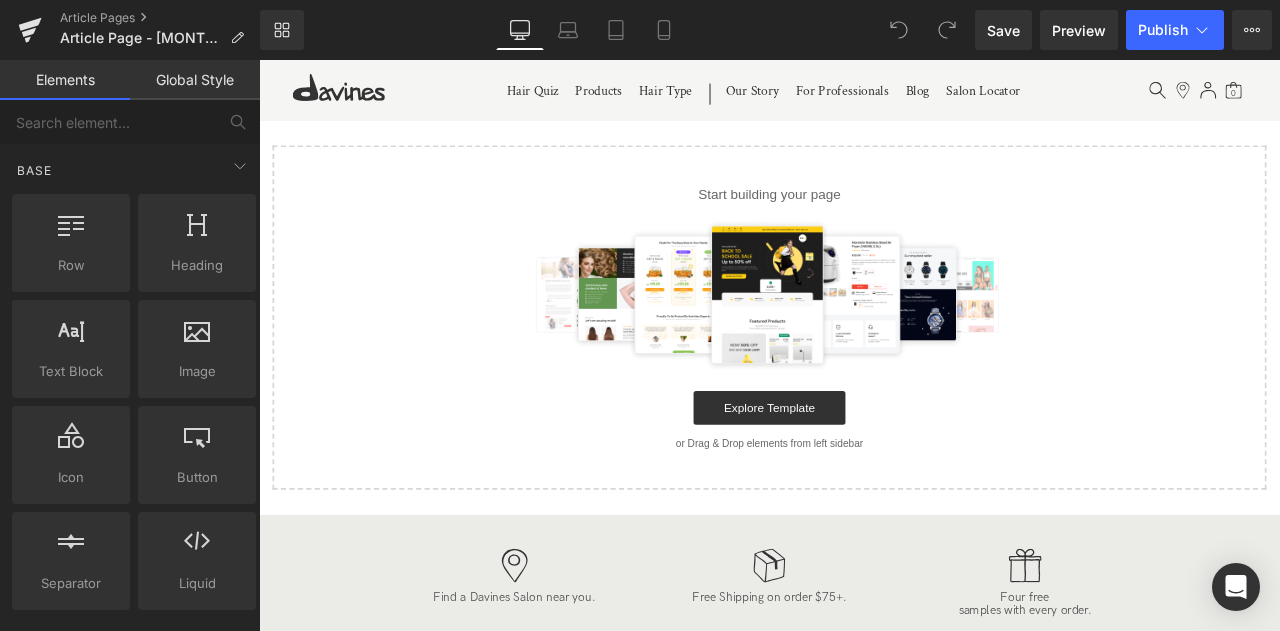 scroll, scrollTop: 0, scrollLeft: 0, axis: both 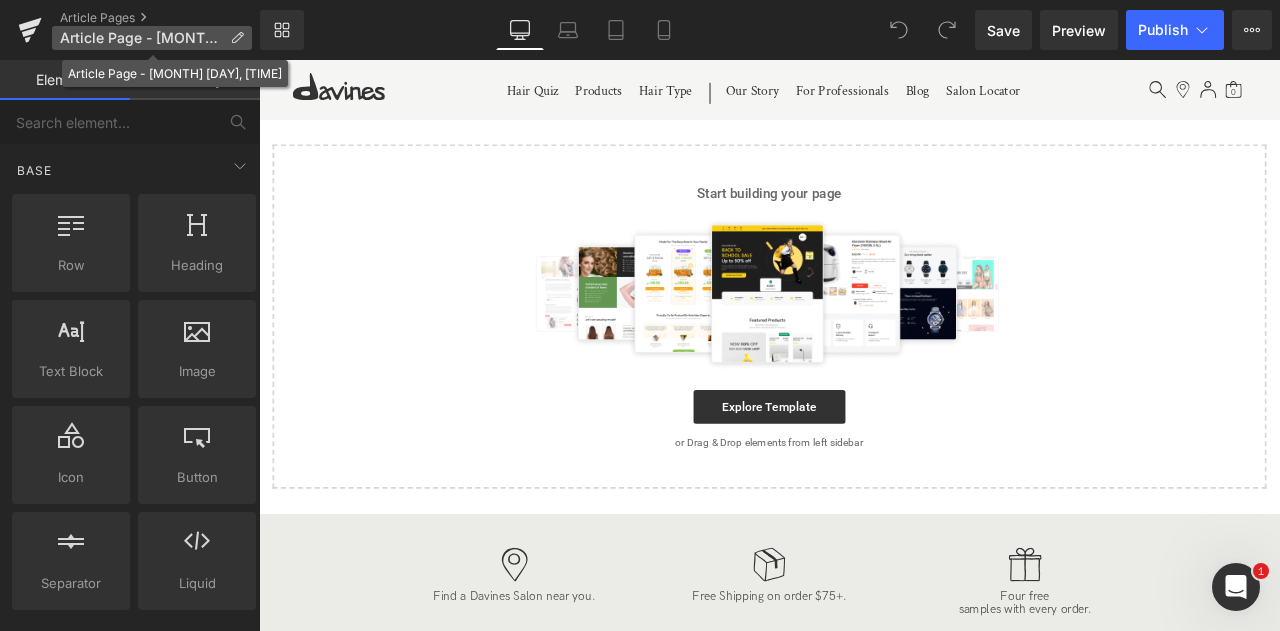 click on "Article Page - Aug 7, 16:05:03" at bounding box center (141, 38) 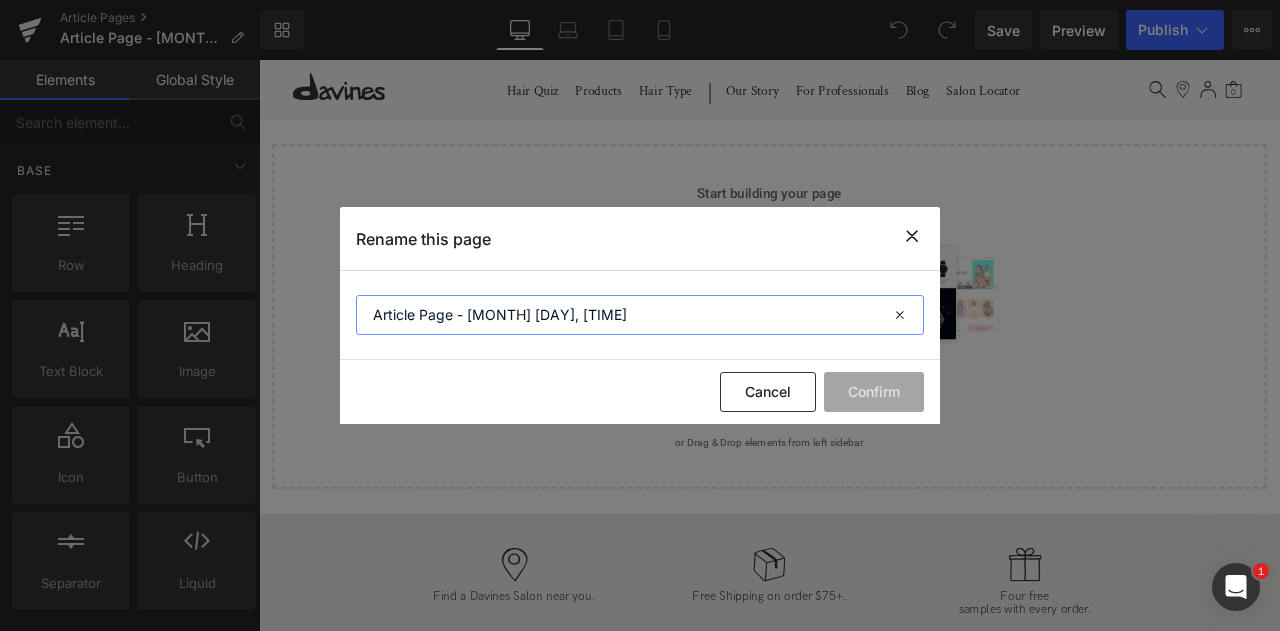 click on "Article Page - Aug 7, 16:05:03" at bounding box center [640, 315] 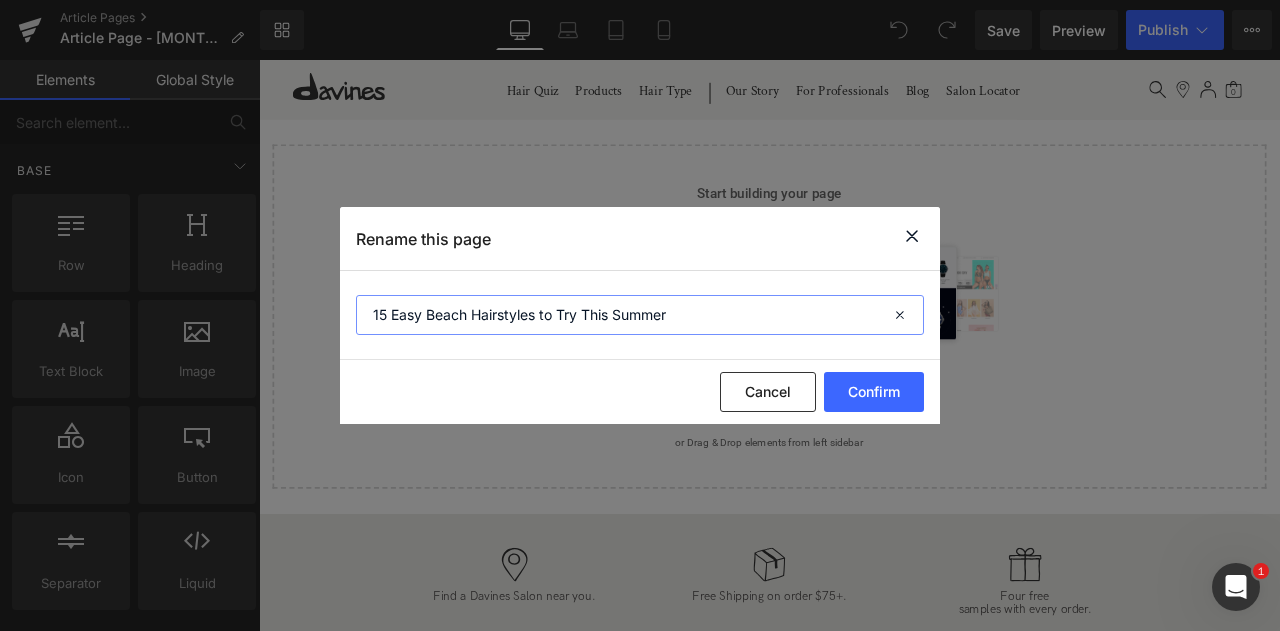 type on "15 Easy Beach Hairstyles to Try This Summer" 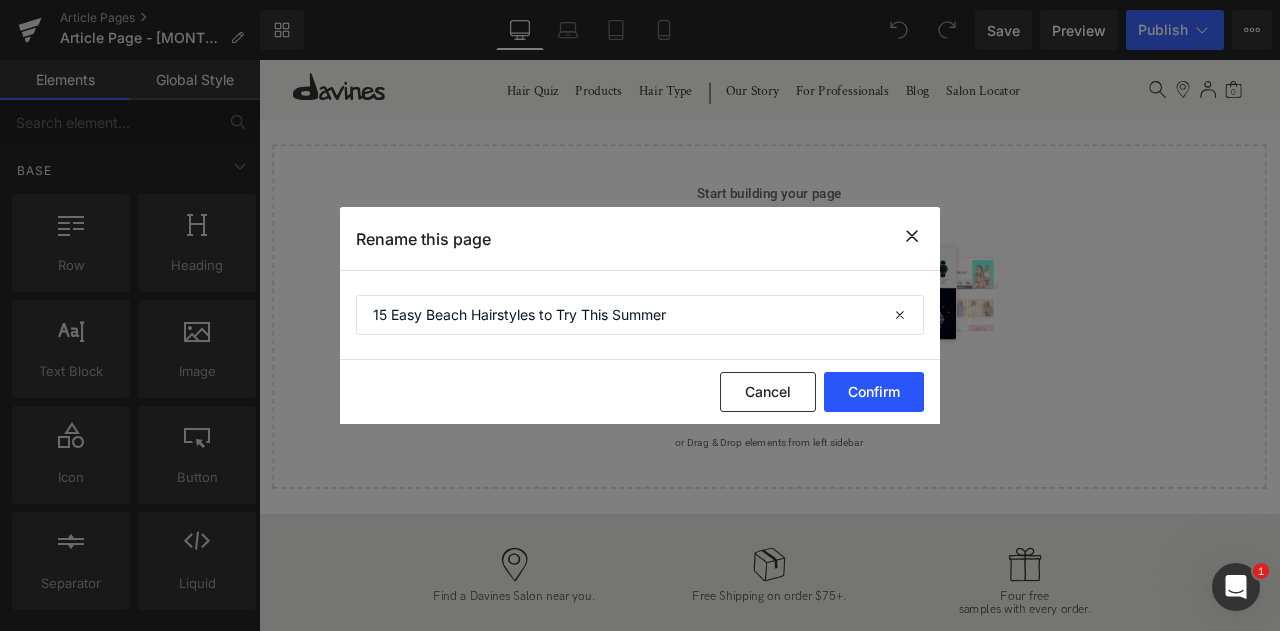 click on "Confirm" at bounding box center (874, 392) 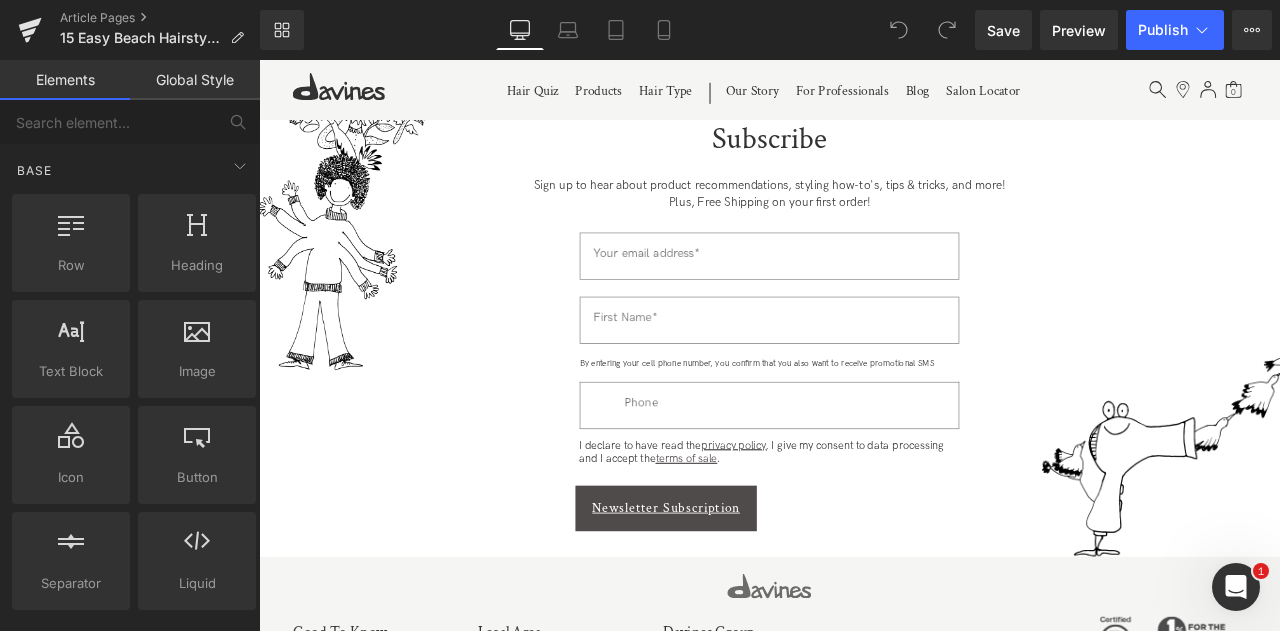 scroll, scrollTop: 0, scrollLeft: 0, axis: both 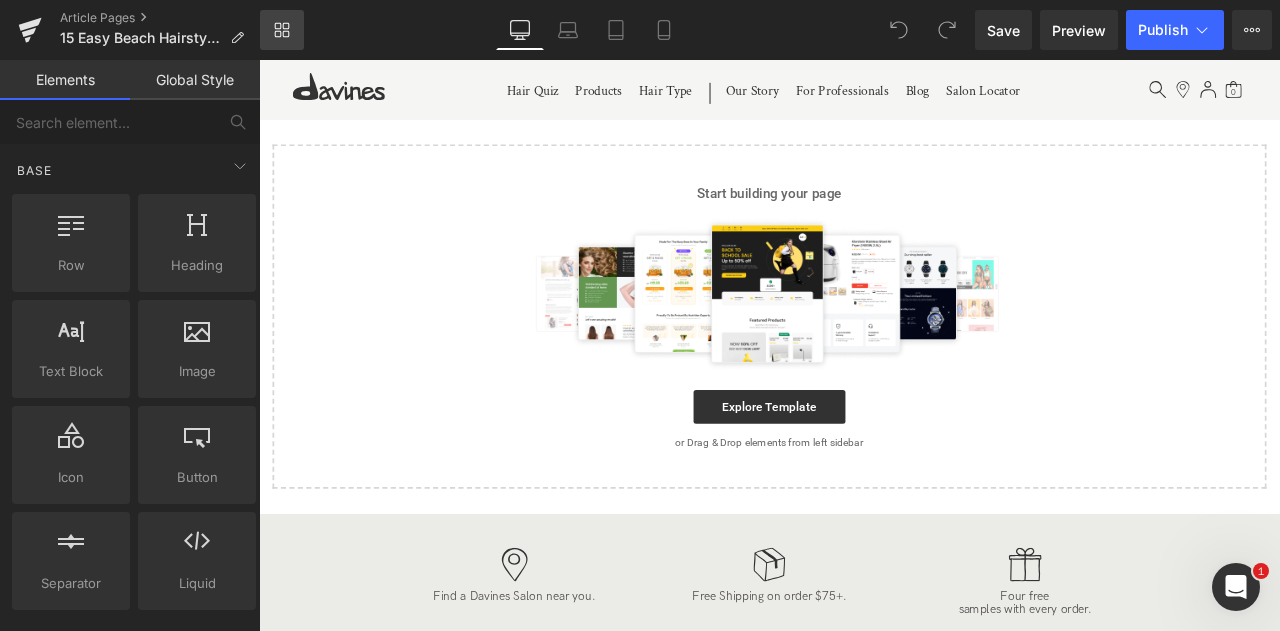 click on "Library" at bounding box center [282, 30] 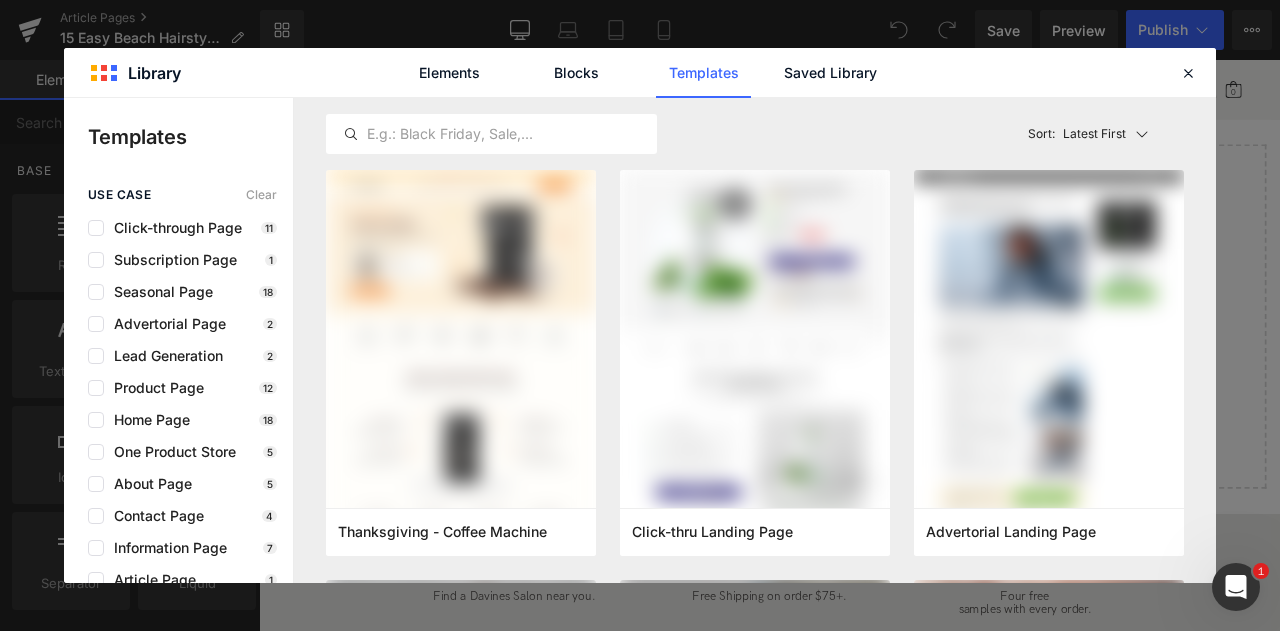click on "Elements Blocks Templates Saved Library" 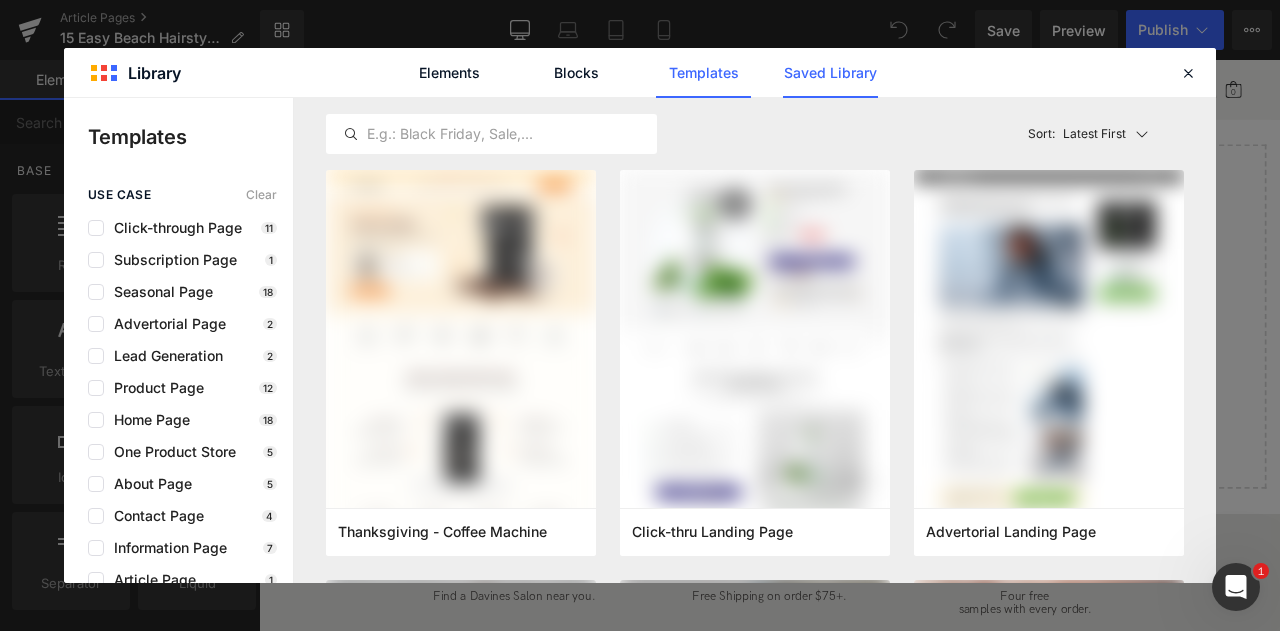 click on "Saved Library" 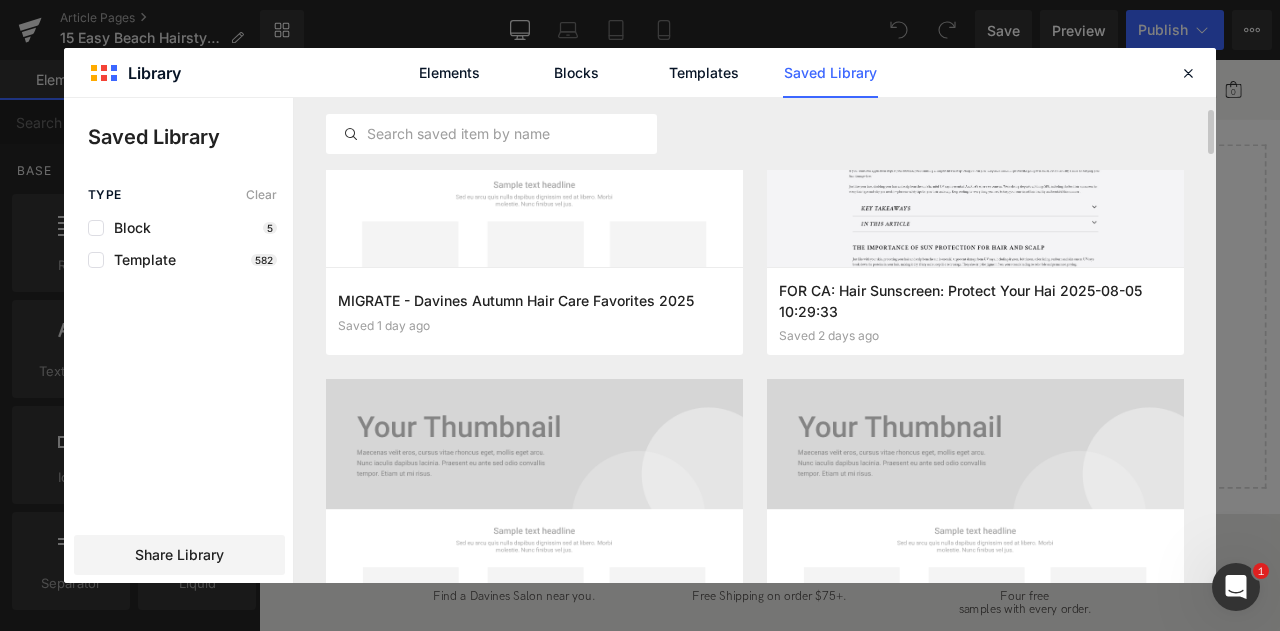 scroll, scrollTop: 0, scrollLeft: 0, axis: both 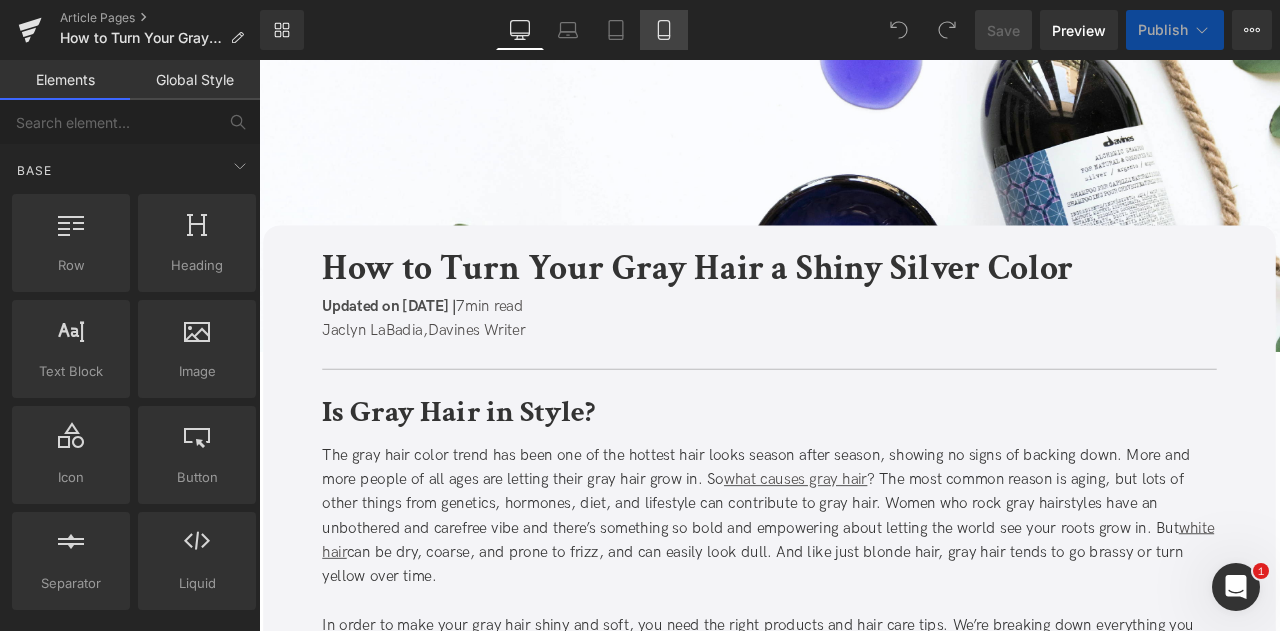 click 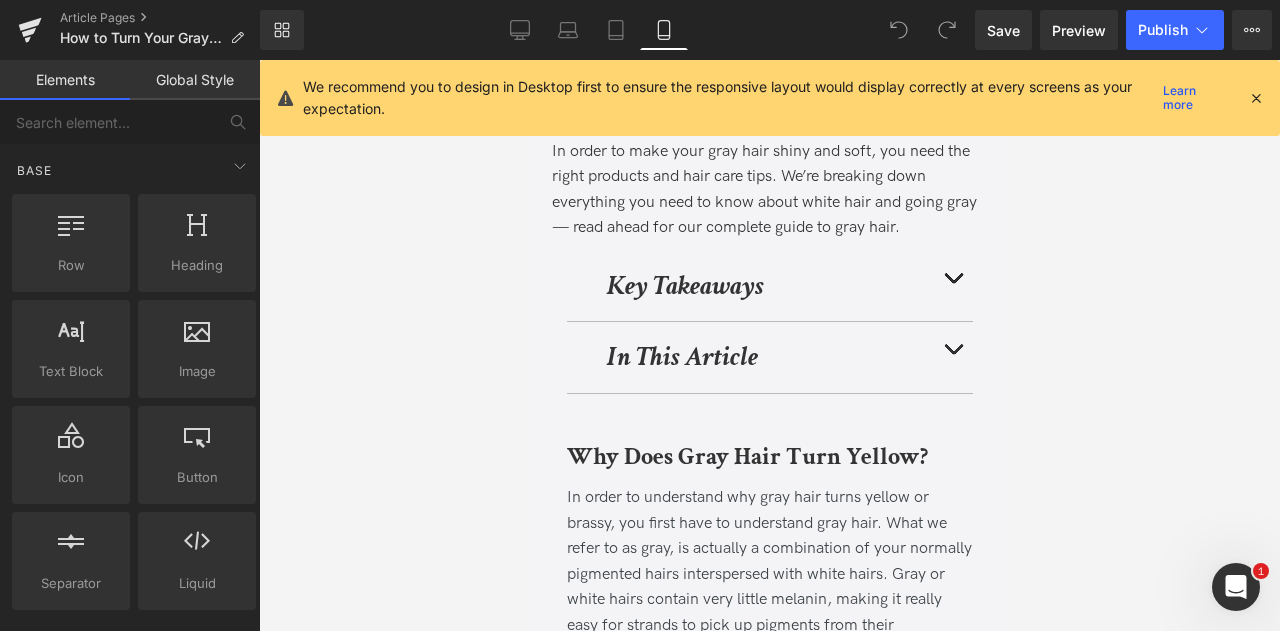 scroll, scrollTop: 697, scrollLeft: 0, axis: vertical 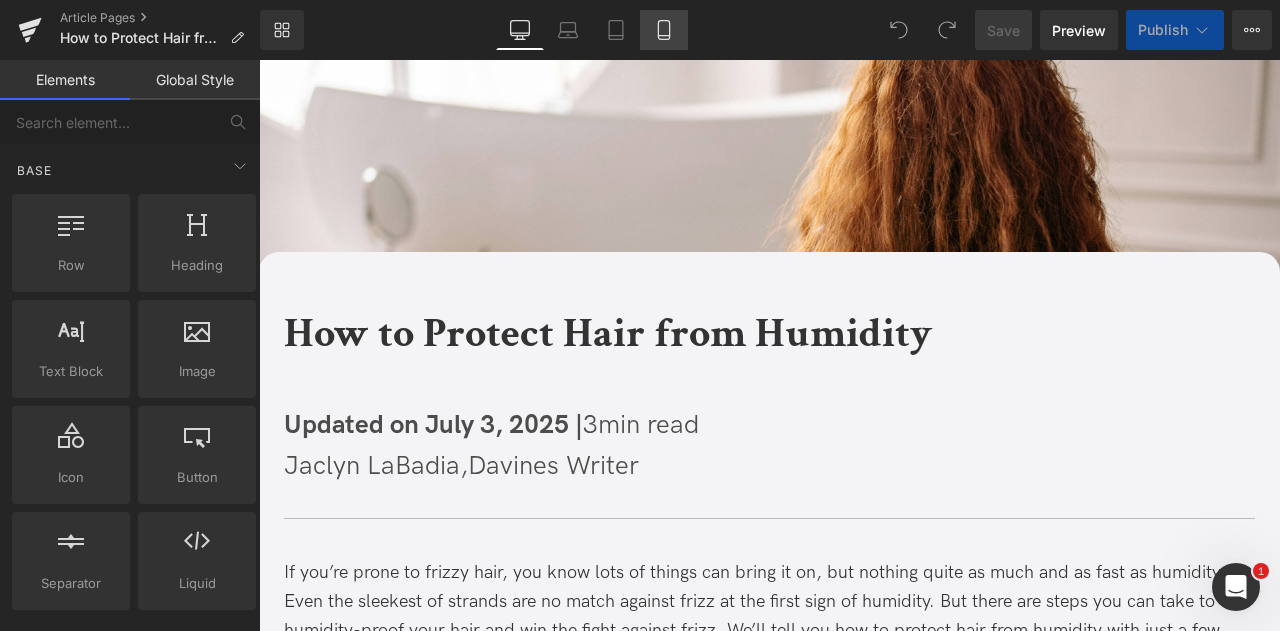 click 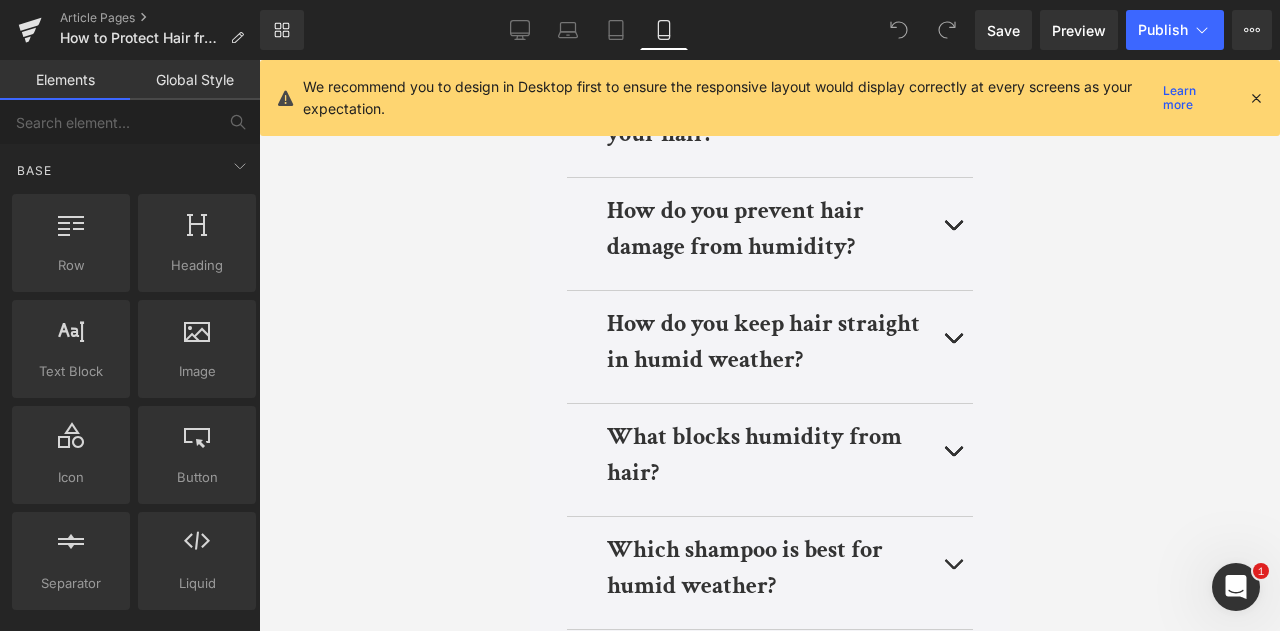 scroll, scrollTop: 4211, scrollLeft: 0, axis: vertical 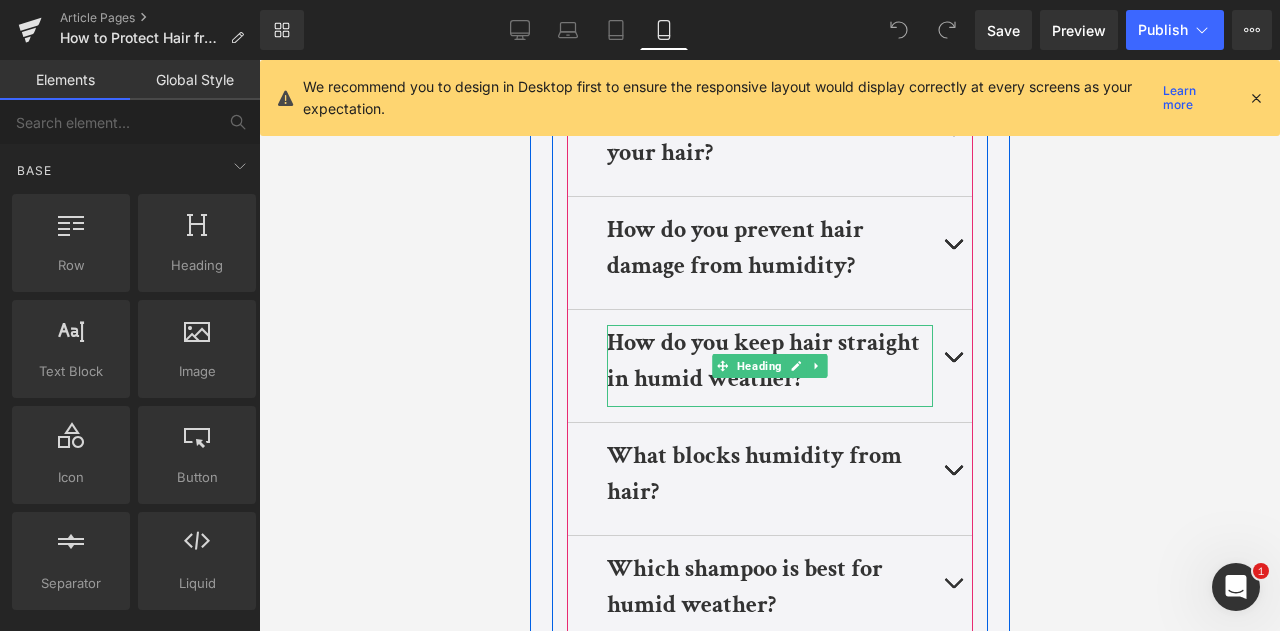 click on "How do you keep hair straight in humid weather?" at bounding box center [762, 360] 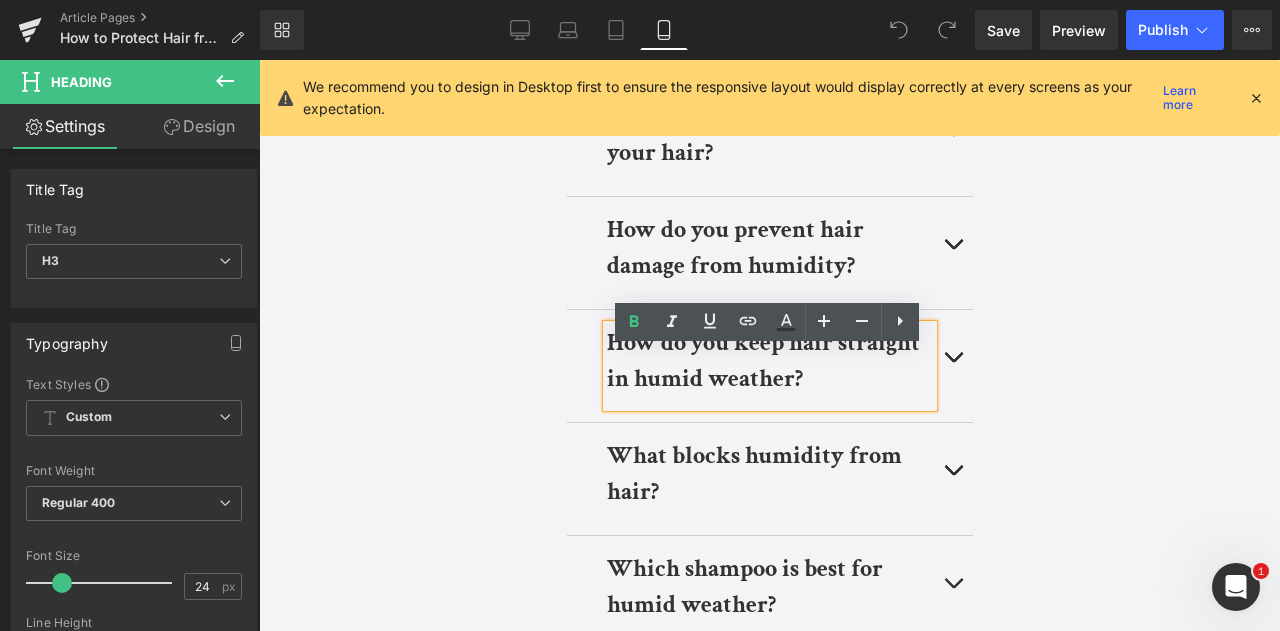 click on "How do you keep hair straight in humid weather?" at bounding box center (762, 360) 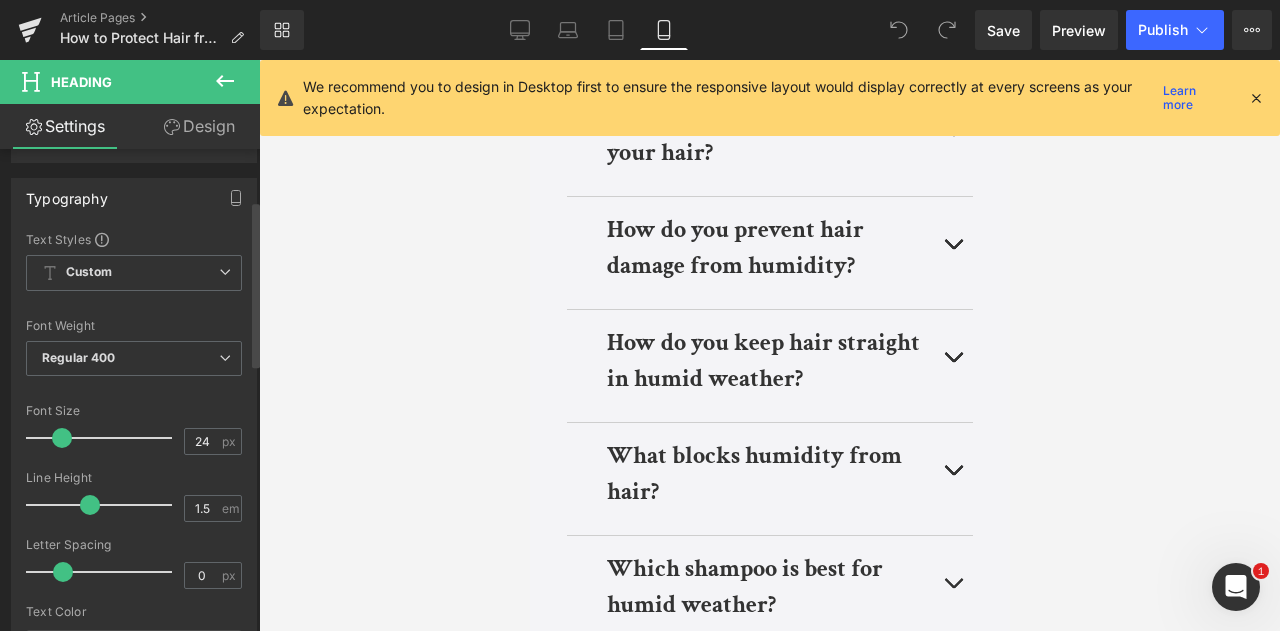 scroll, scrollTop: 150, scrollLeft: 0, axis: vertical 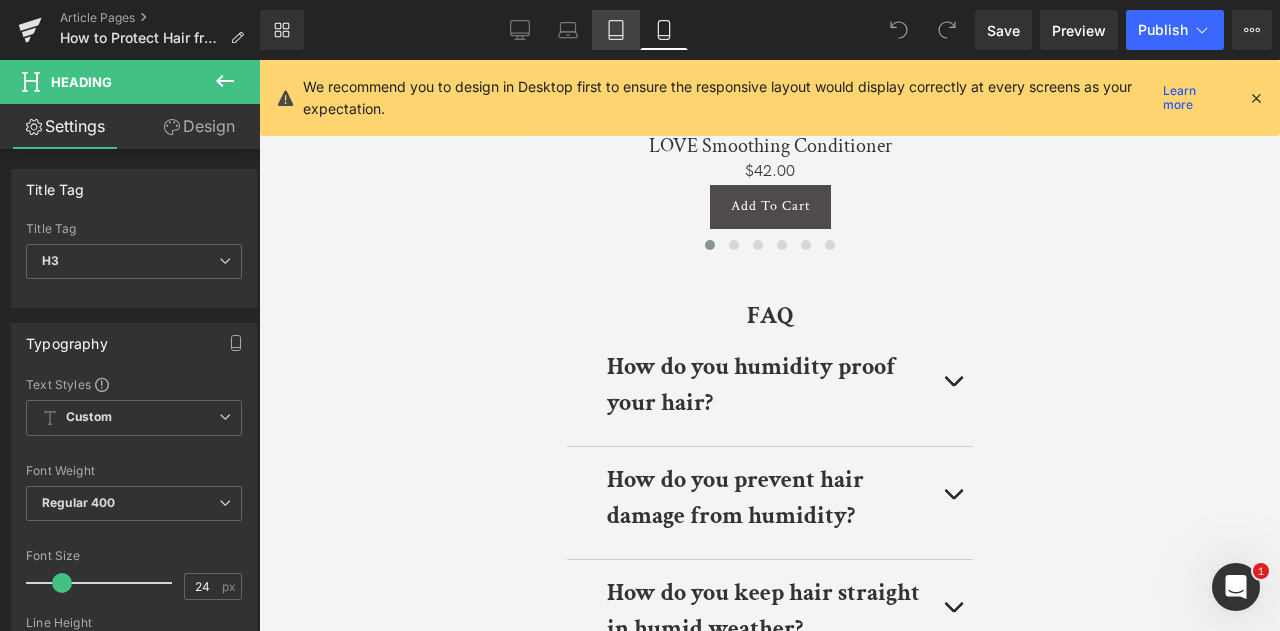 click on "Tablet" at bounding box center (616, 30) 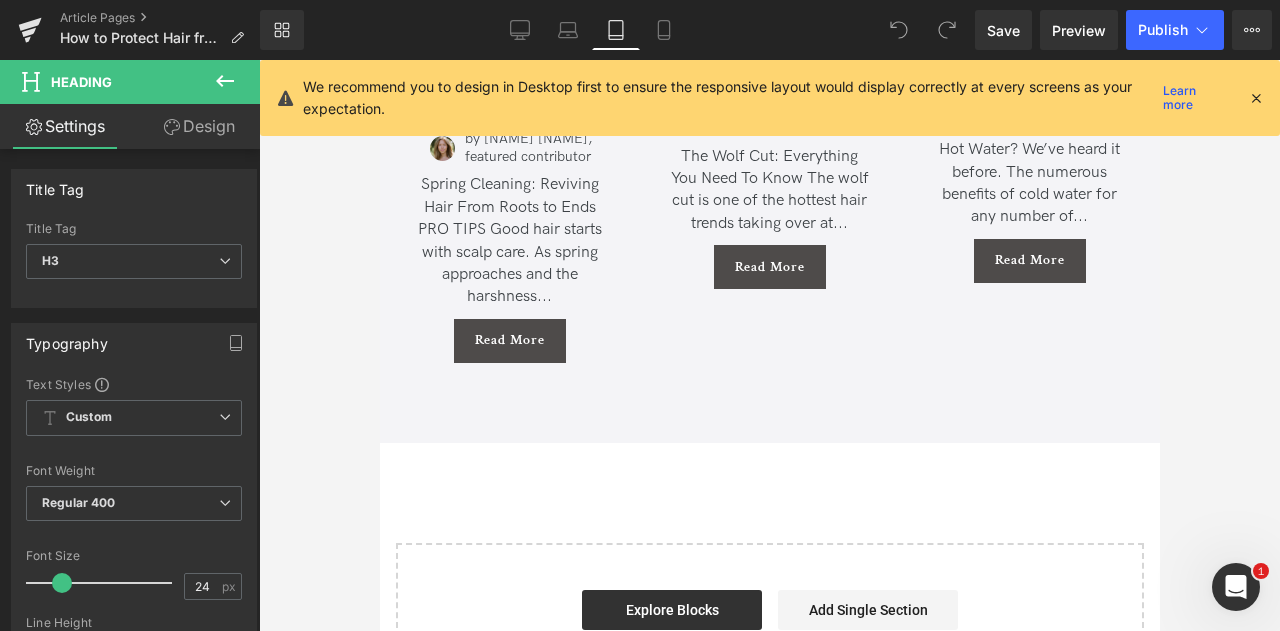 scroll, scrollTop: 2536, scrollLeft: 0, axis: vertical 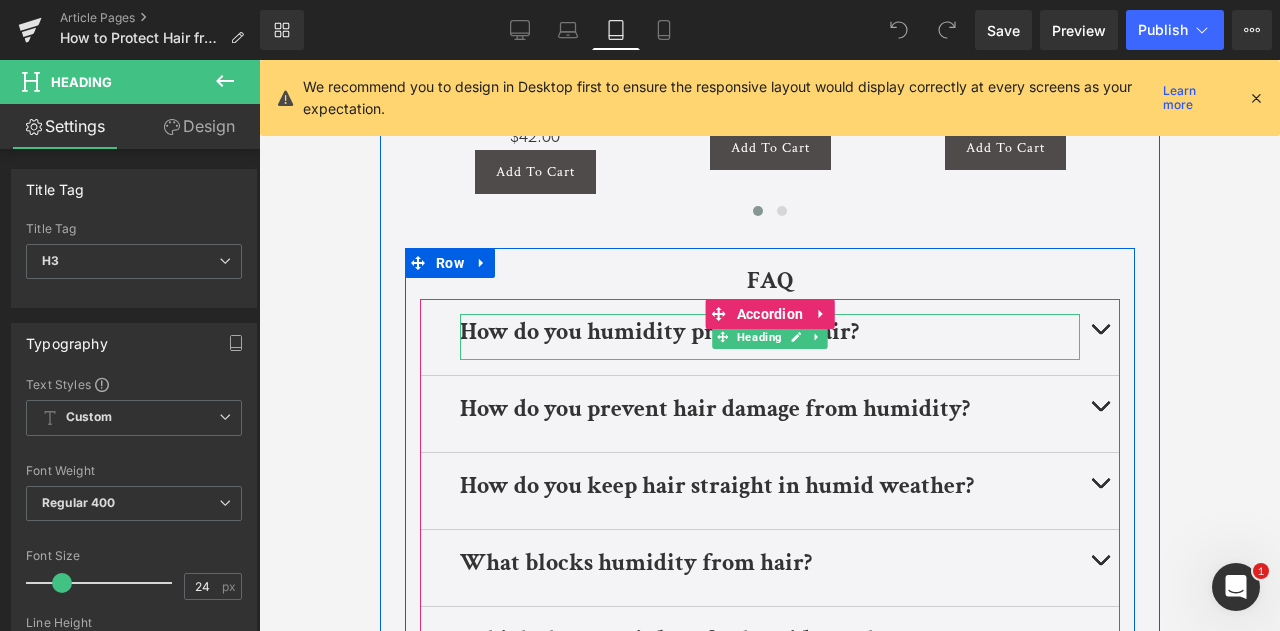 click on "How do you humidity proof your hair?" at bounding box center [658, 331] 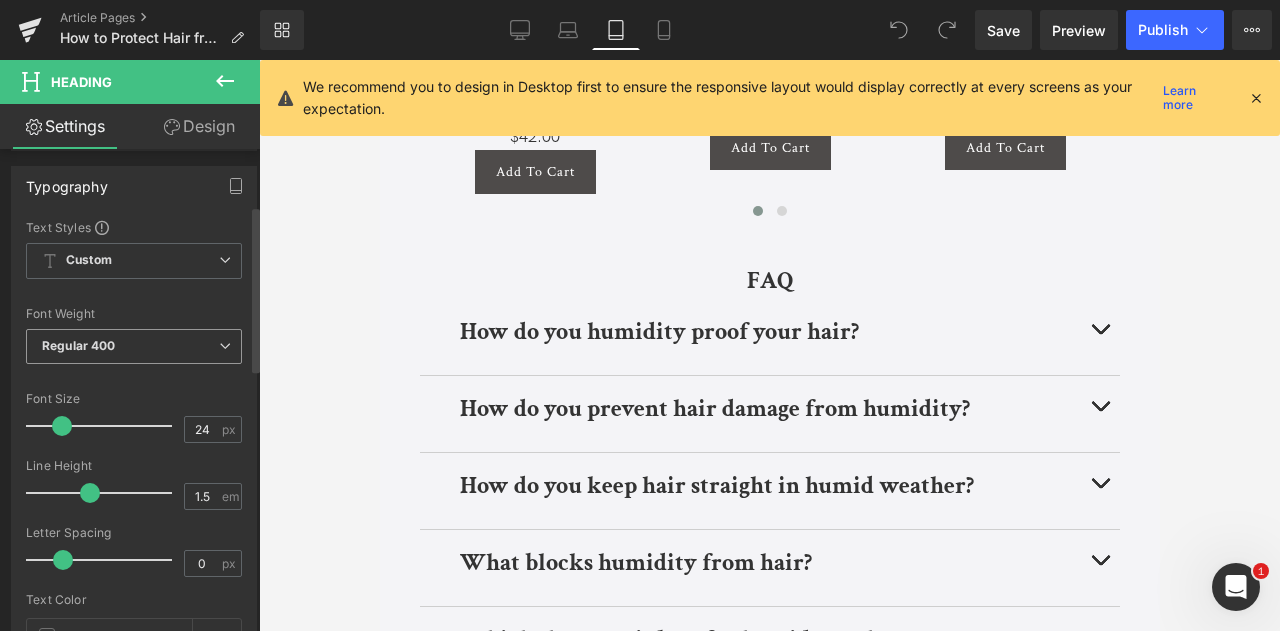 scroll, scrollTop: 164, scrollLeft: 0, axis: vertical 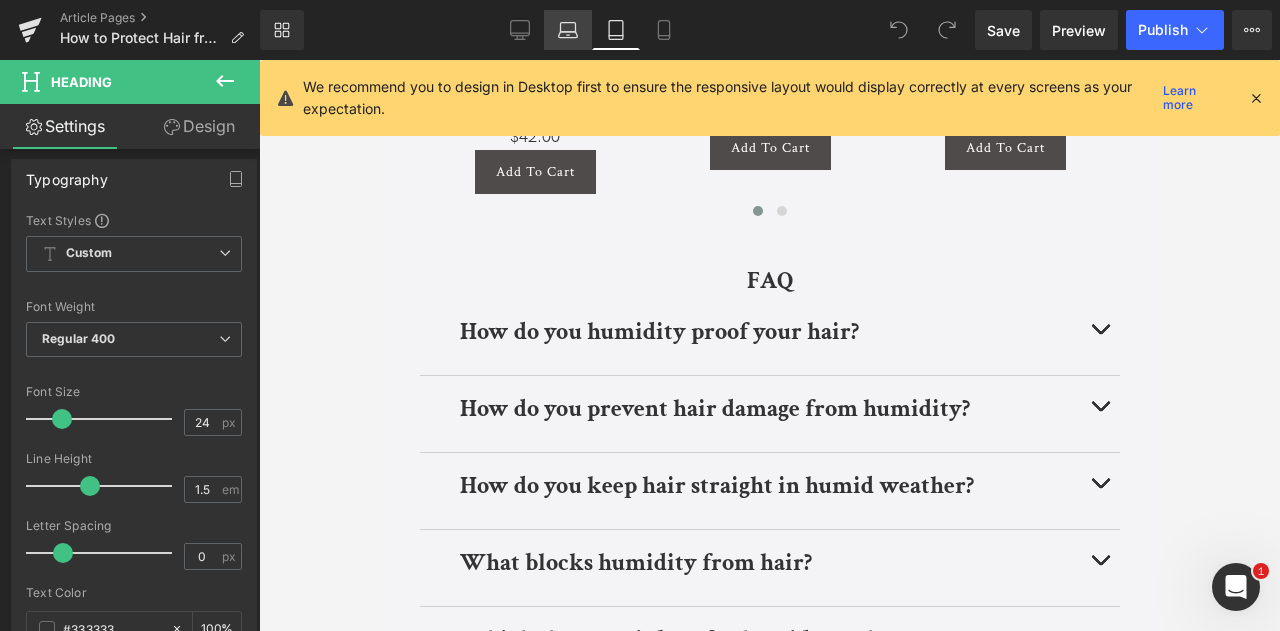 click on "Laptop" at bounding box center [568, 30] 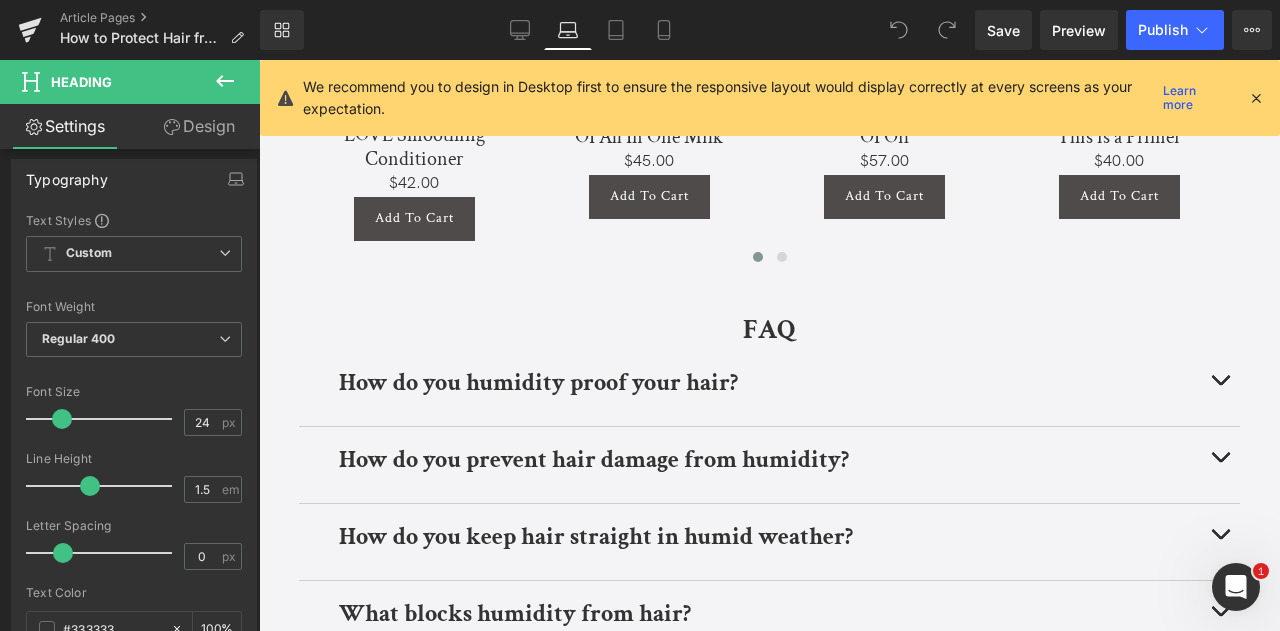 scroll, scrollTop: 2596, scrollLeft: 0, axis: vertical 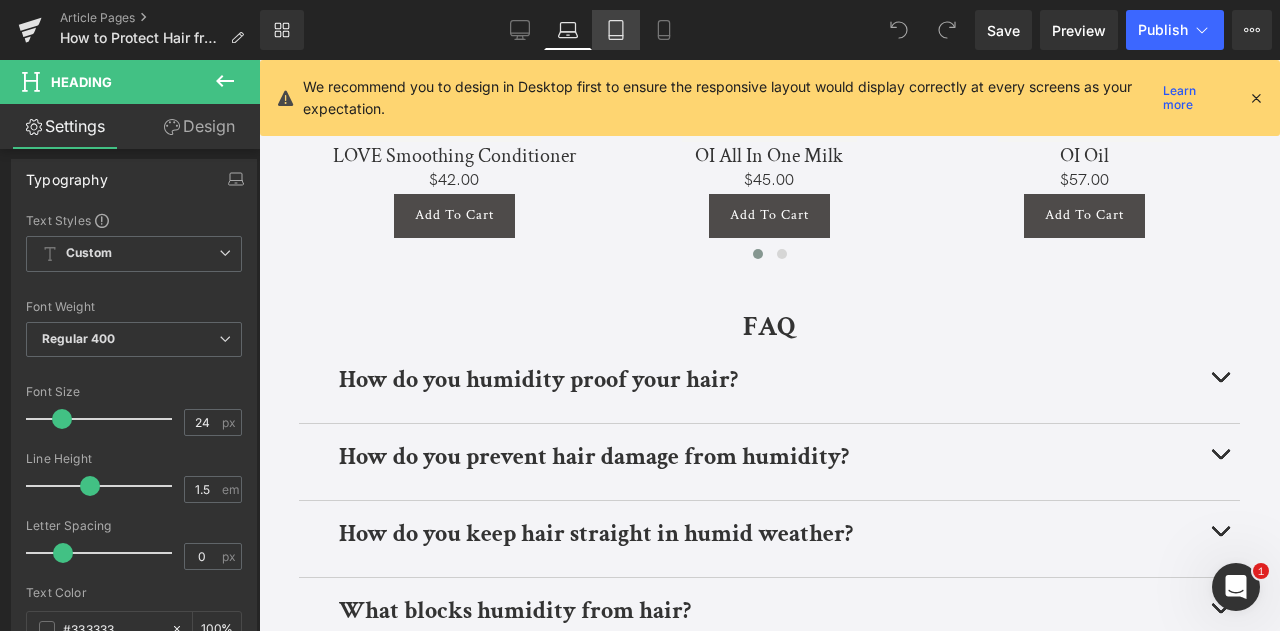 click 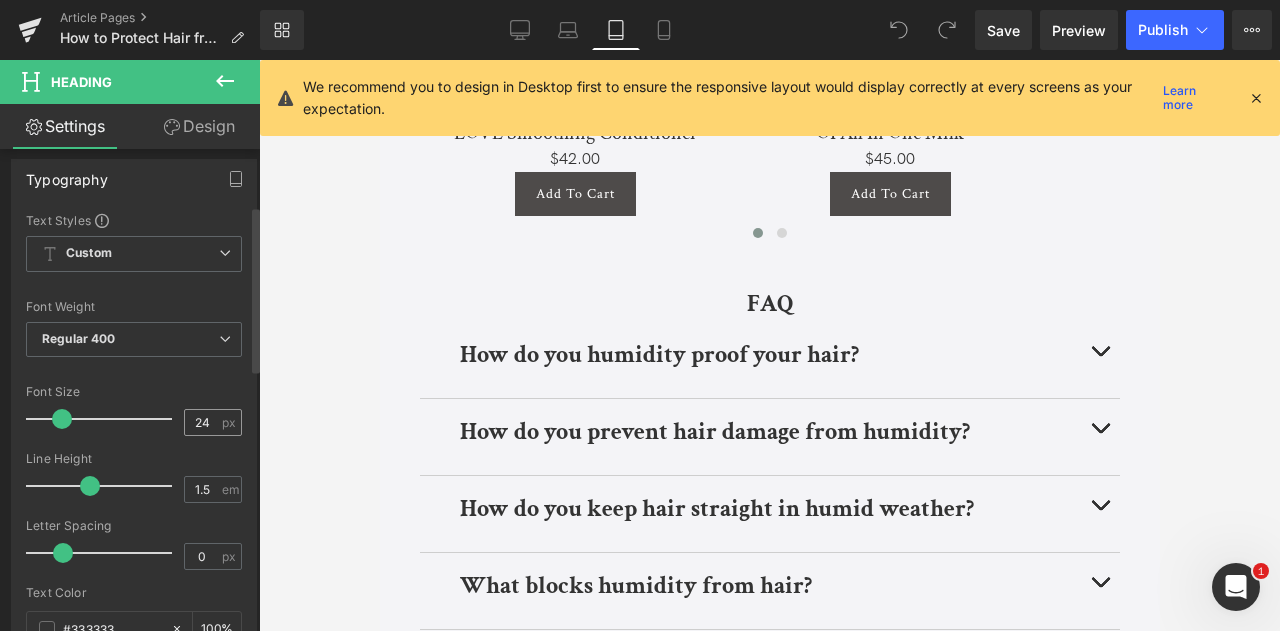 scroll, scrollTop: 2538, scrollLeft: 0, axis: vertical 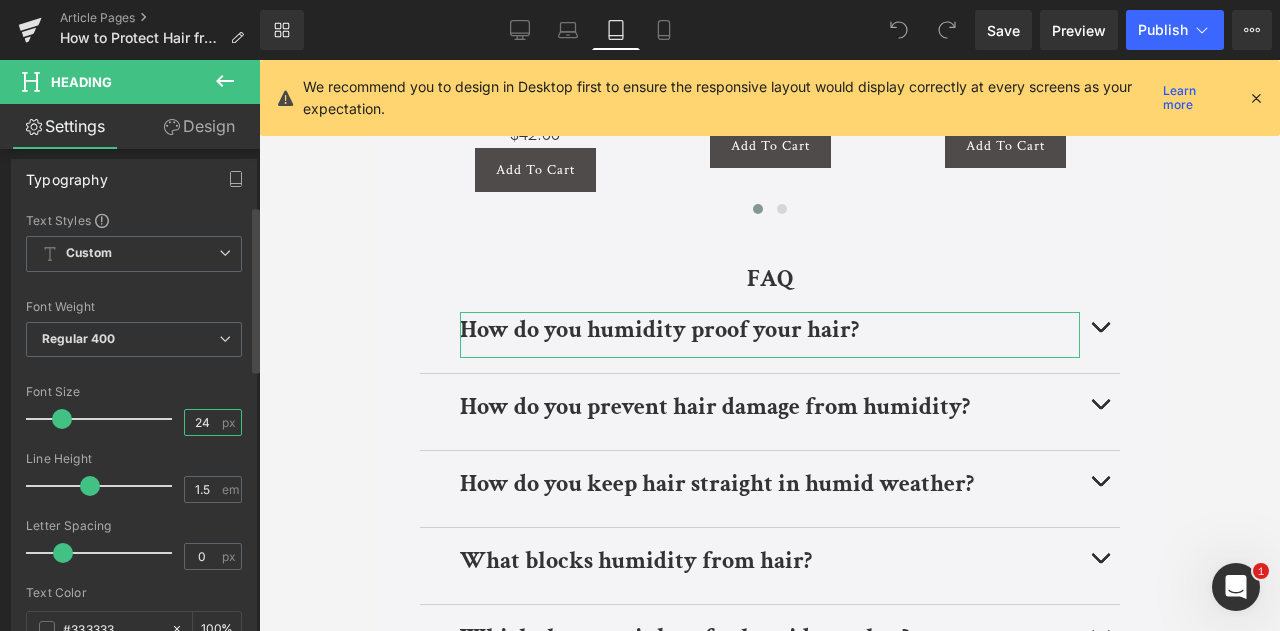 click on "24" at bounding box center (202, 422) 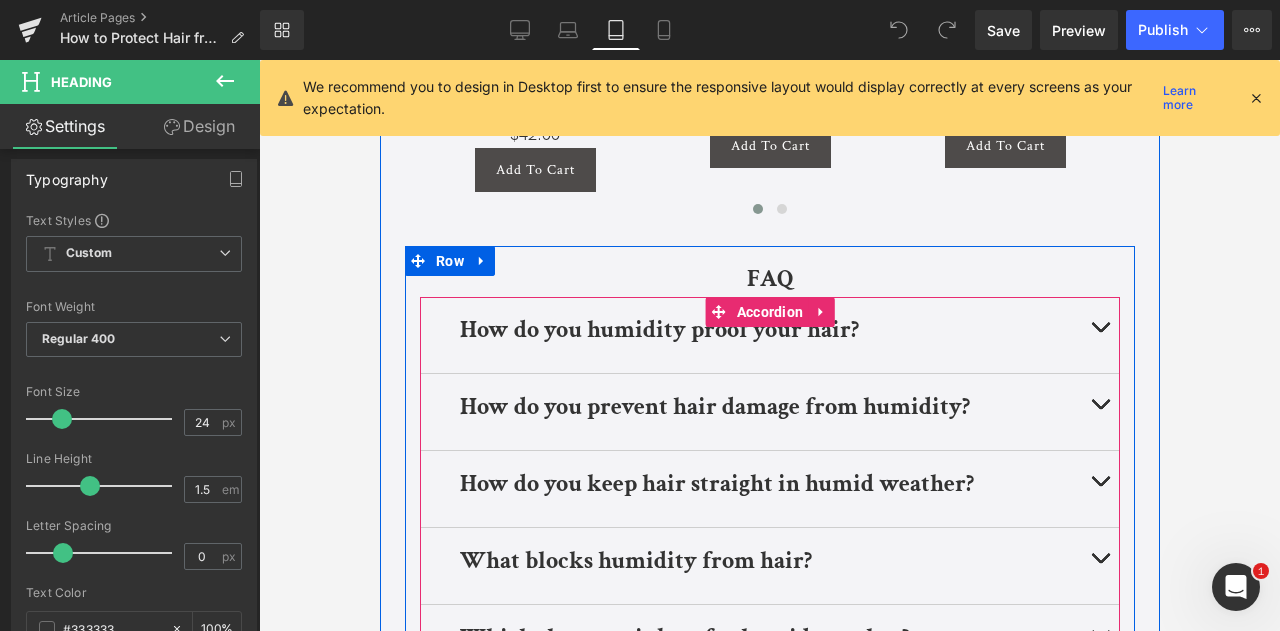 click at bounding box center (1099, 335) 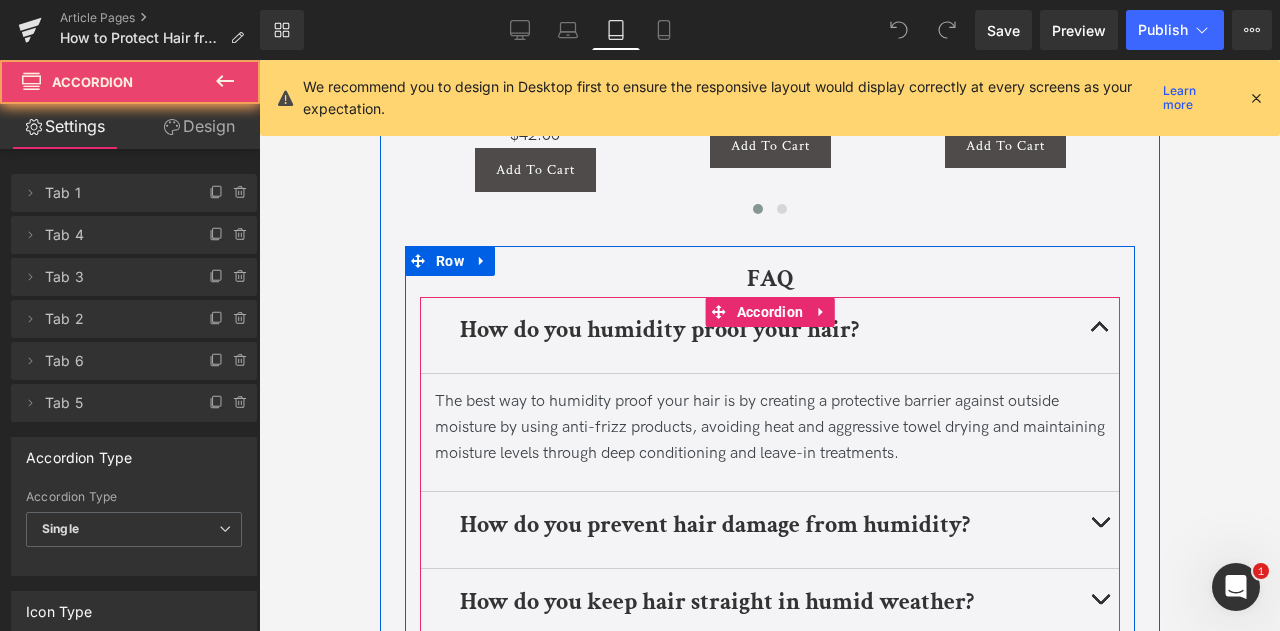 click at bounding box center (1099, 335) 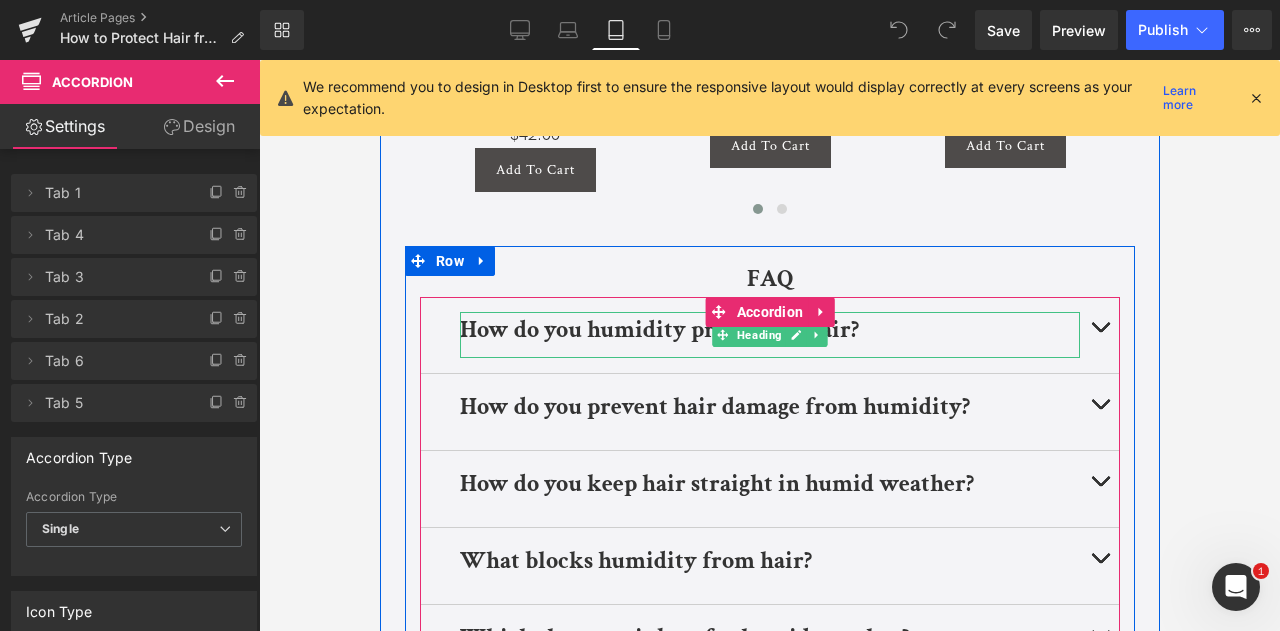 click on "How do you humidity proof your hair?" at bounding box center [658, 329] 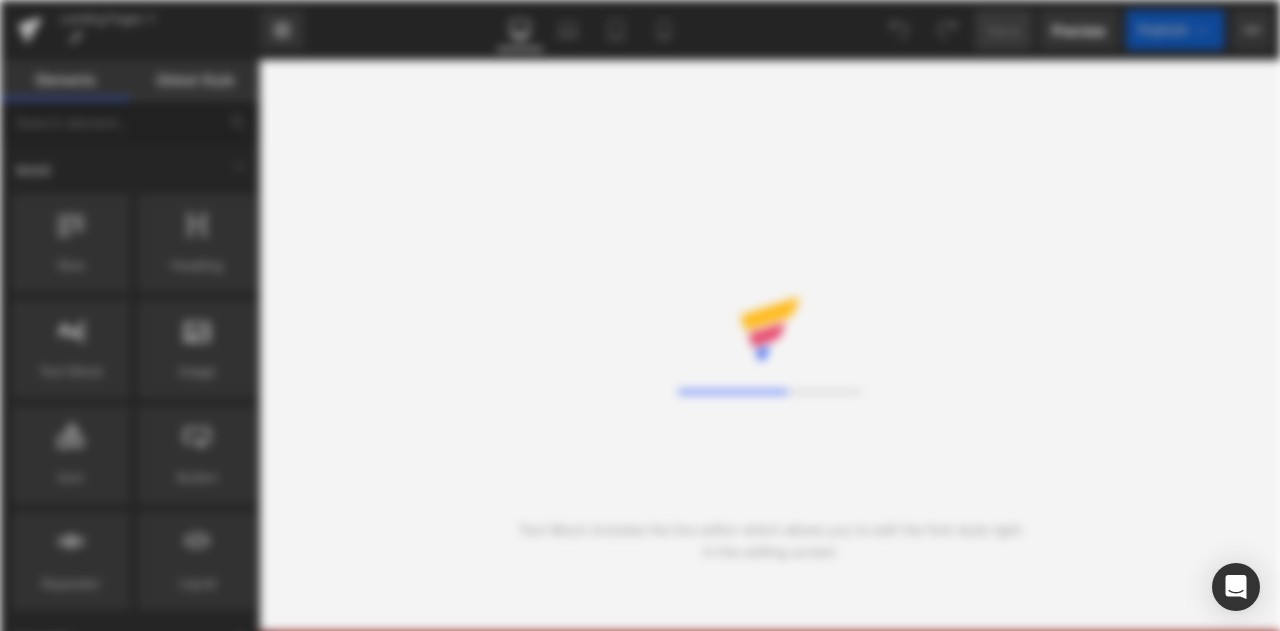 scroll, scrollTop: 0, scrollLeft: 0, axis: both 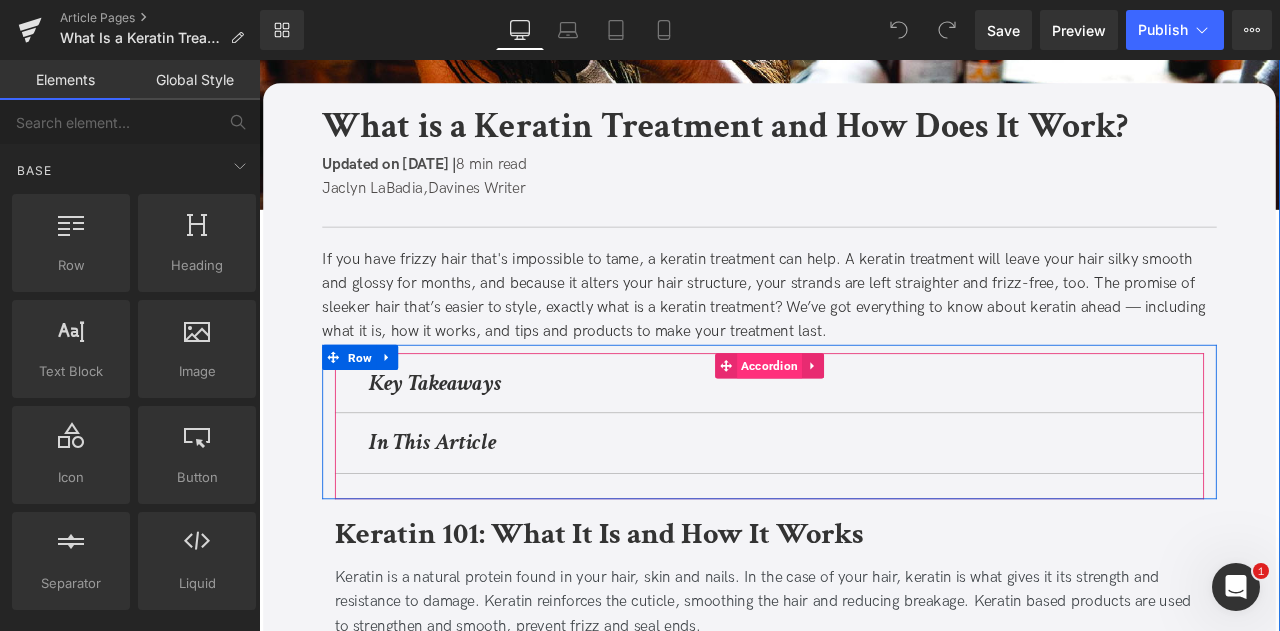 click on "Accordion" at bounding box center (864, 423) 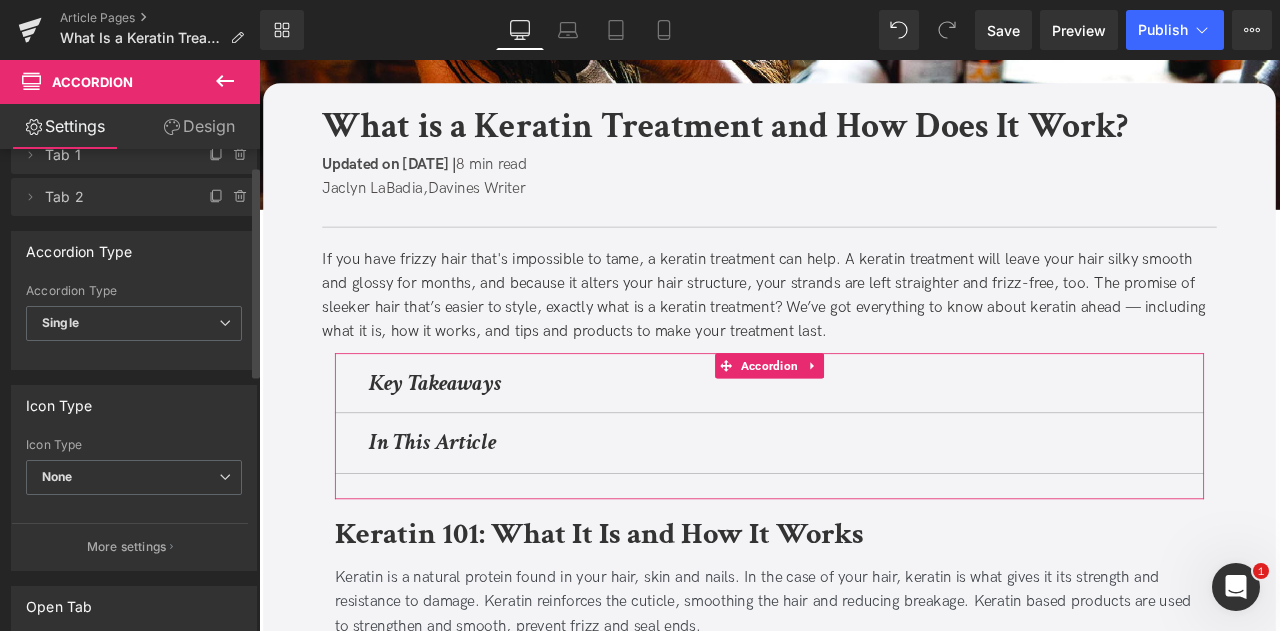 scroll, scrollTop: 37, scrollLeft: 0, axis: vertical 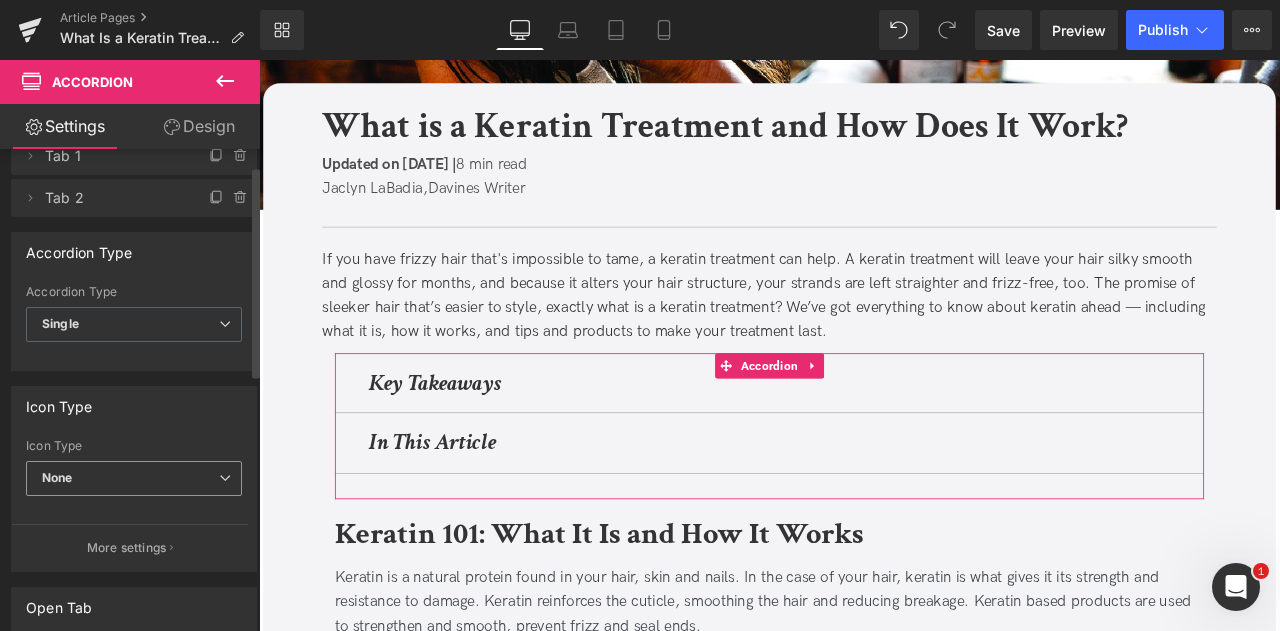 click on "None" at bounding box center [134, 478] 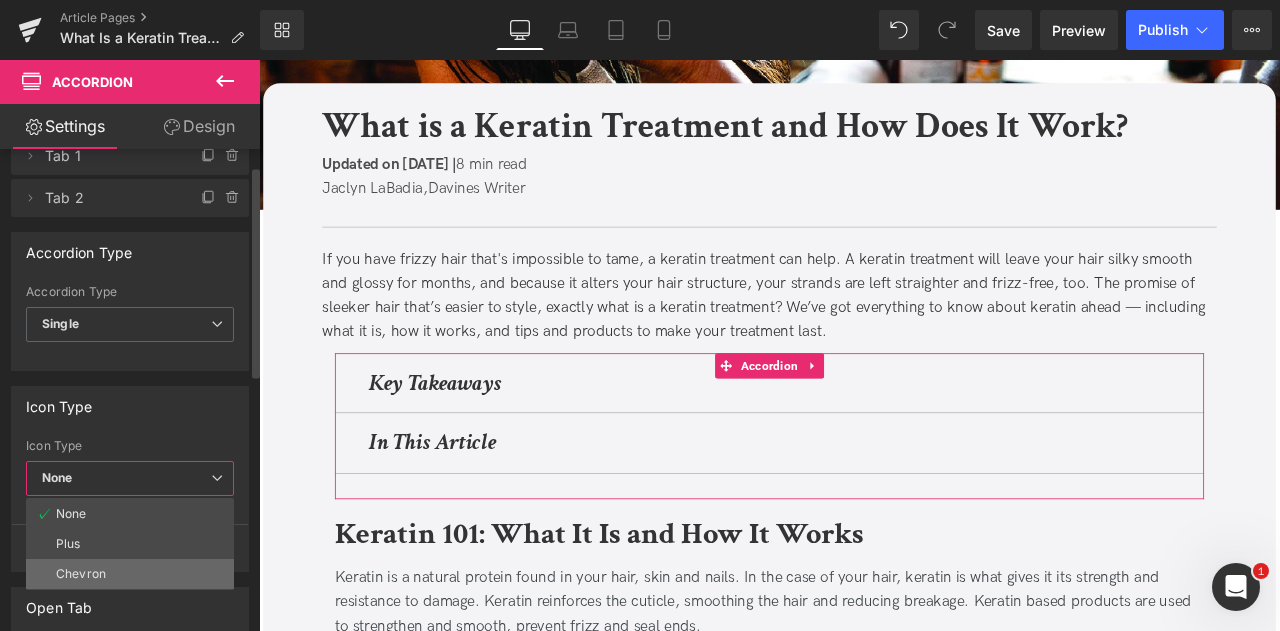 click on "Chevron" at bounding box center (130, 574) 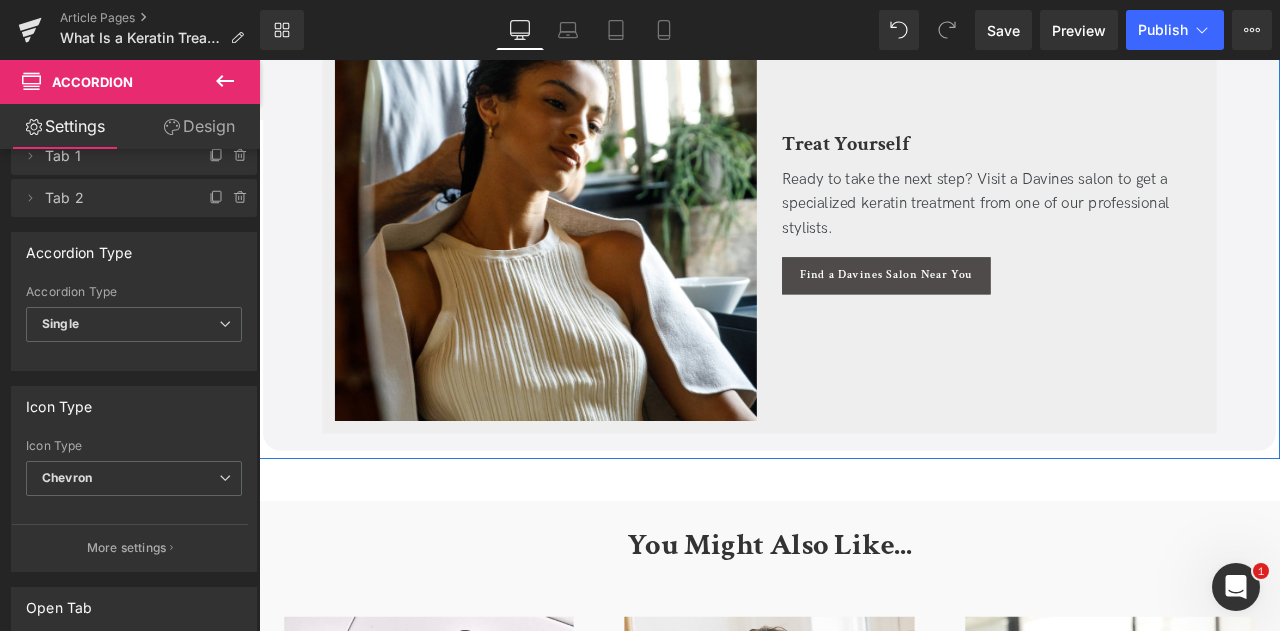 scroll, scrollTop: 5414, scrollLeft: 0, axis: vertical 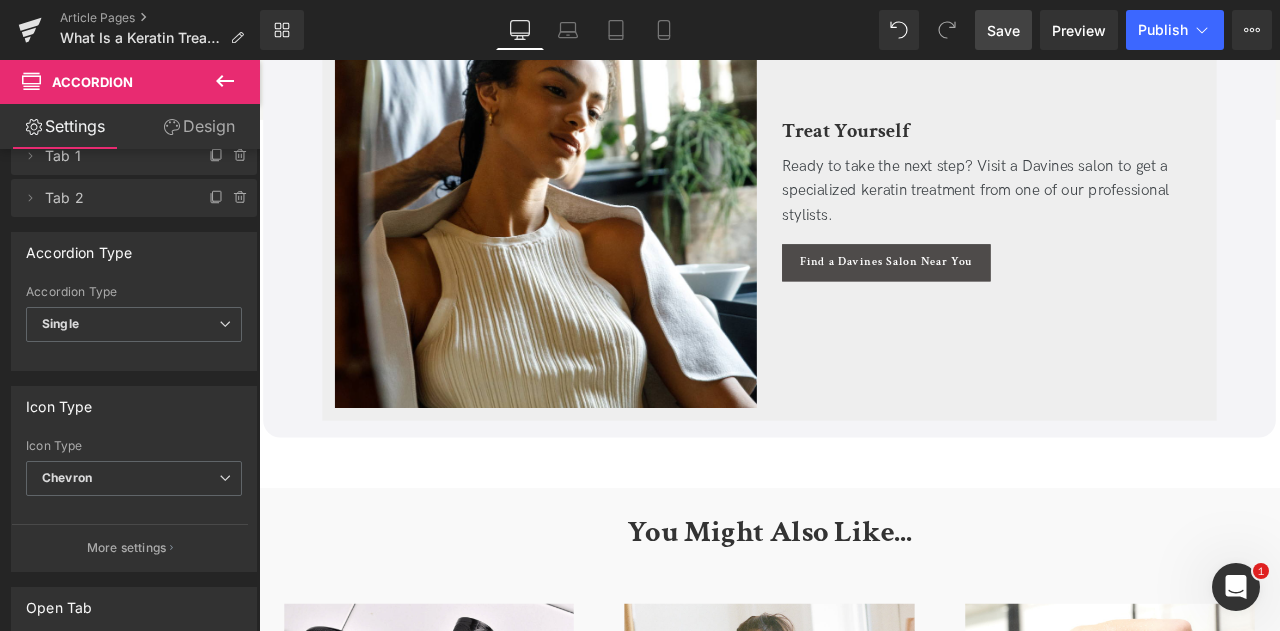 click on "Save" at bounding box center [1003, 30] 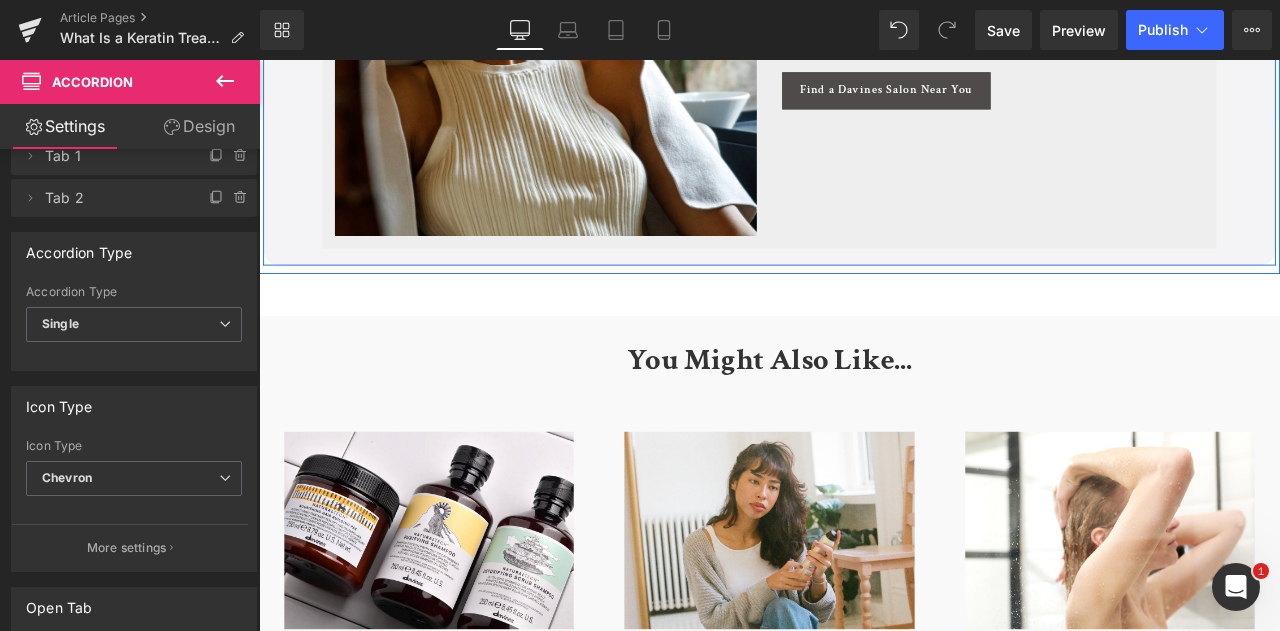 scroll, scrollTop: 5621, scrollLeft: 0, axis: vertical 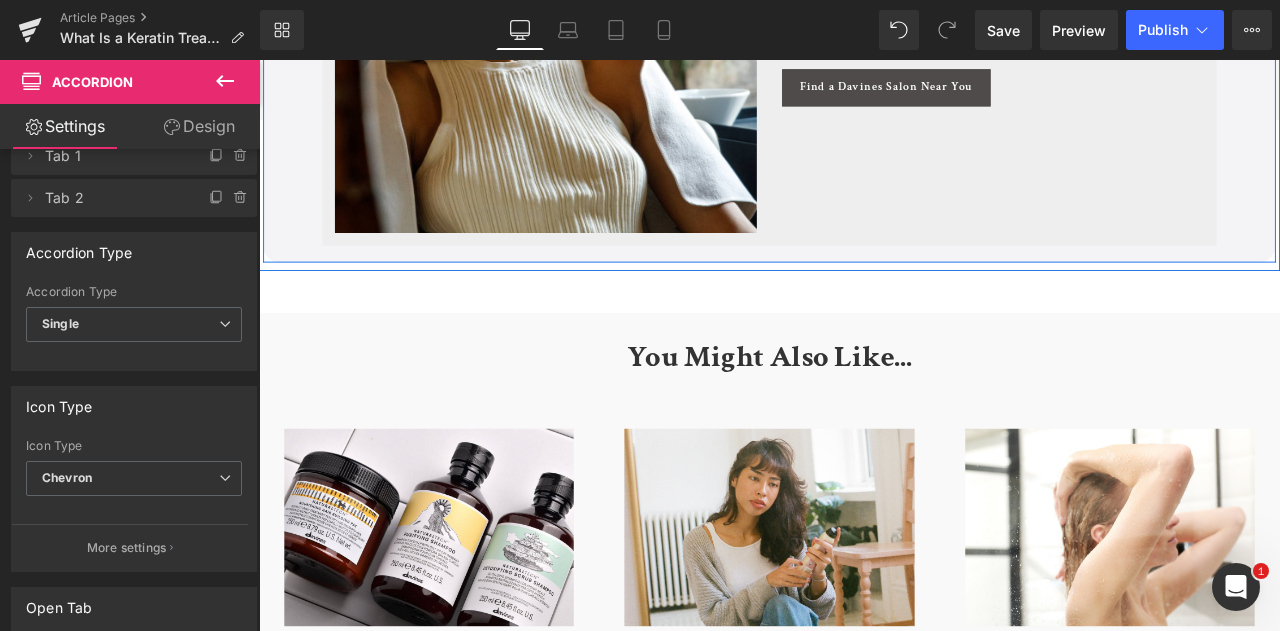 click on "What is a Keratin Treatment and How Does It Work? Heading         Updated on June 6, 2025 |  8 min read Jaclyn LaBadia,  Davines Writer Text Block         Separator         If you have frizzy hair that's impossible to tame, a keratin treatment can help. A keratin treatment will leave your hair silky smooth and glossy for months, and because it alters your hair structure, your strands are left straighter and frizz-free, too. The promise of sleeker hair that’s easier to style, exactly what is a keratin treatment? We’ve got everything to know about keratin ahead — including what it is, how it works, and tips and products to make your treatment last. Text Block
Key Takeaways Heading
Heading" at bounding box center [864, -2532] 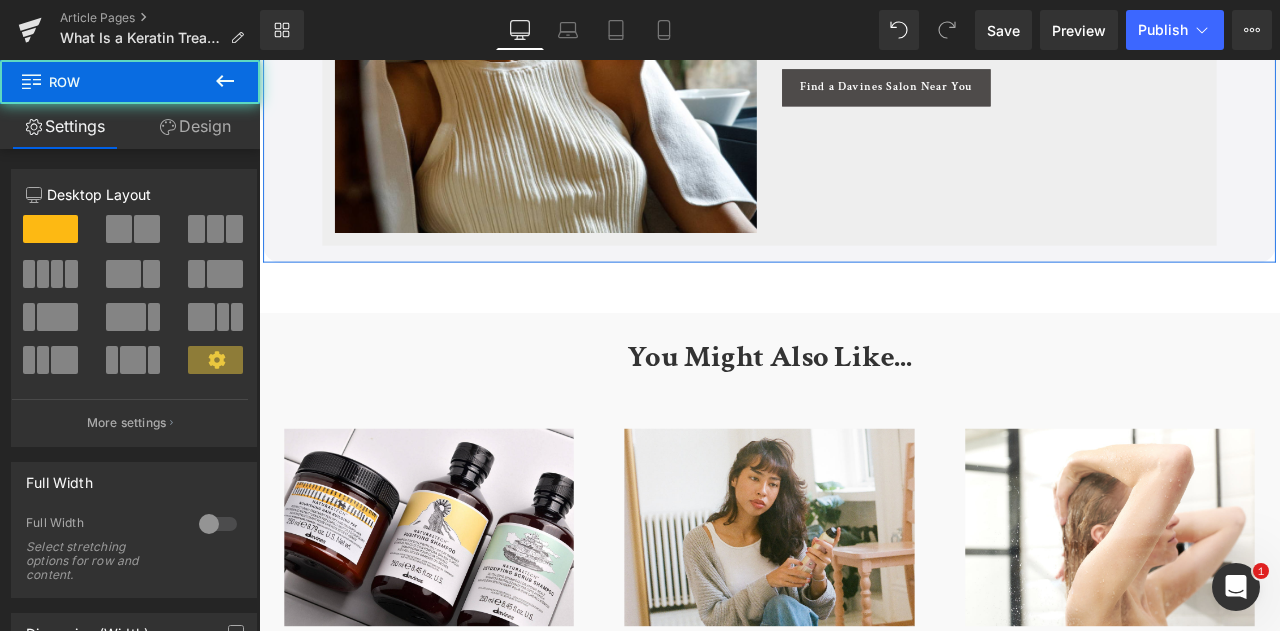 click on "Design" at bounding box center [195, 126] 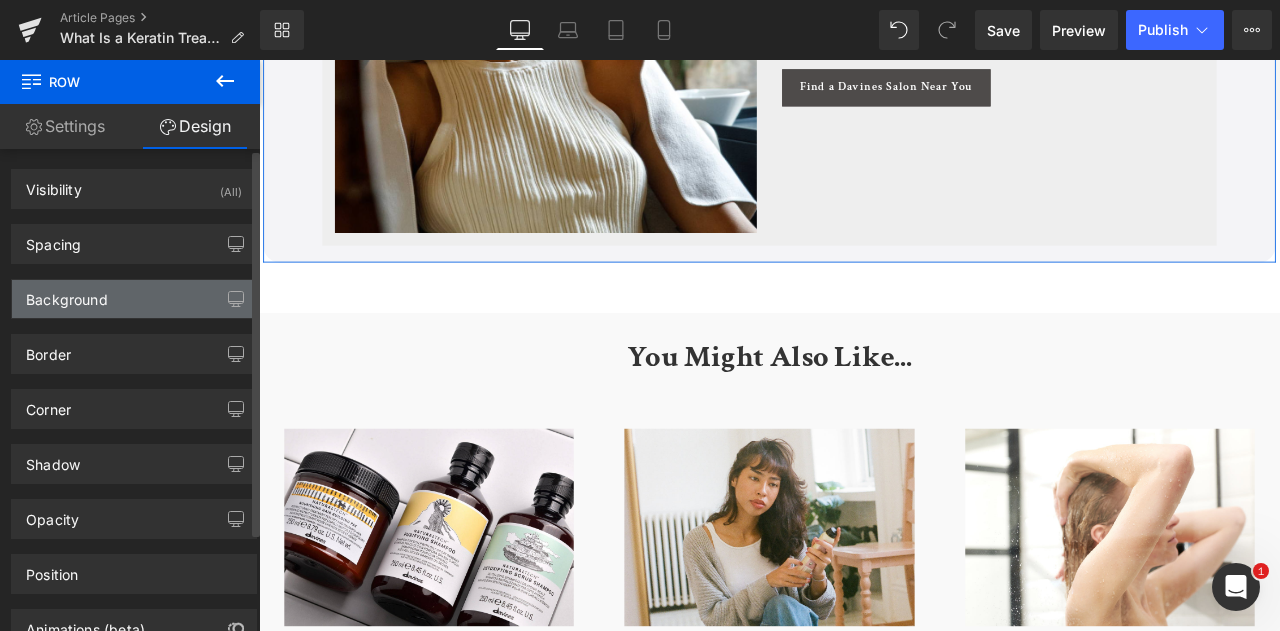 click on "Background" at bounding box center (67, 294) 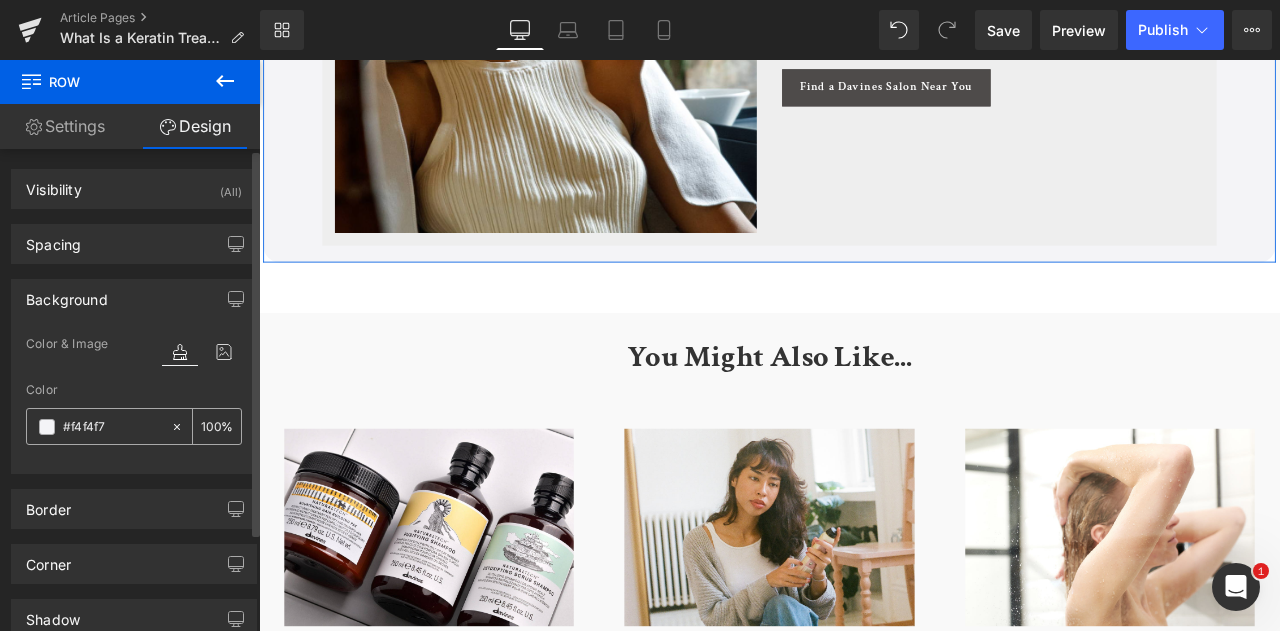 click on "#f4f4f7" at bounding box center [112, 427] 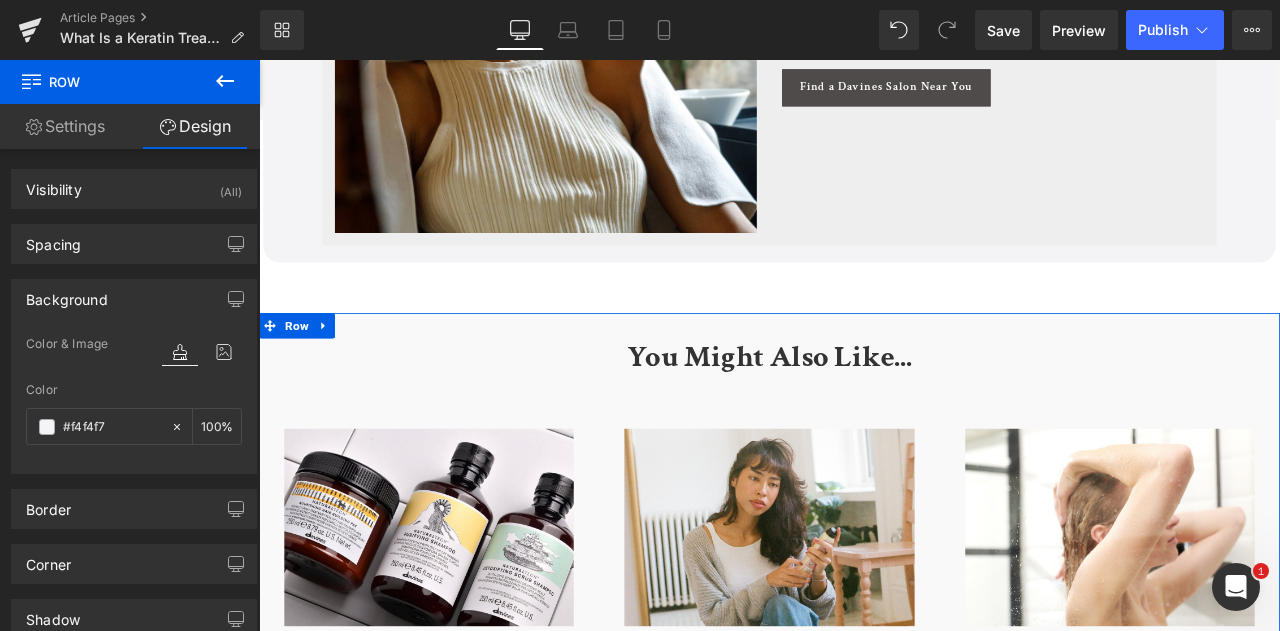 click on "You Might Also Like... Text Block
(A) Image
Spring Cleaning: Reviving Hair From Roots to Ends
(A) Title Image         by Jaclyn LaBadia, featured contributor Text Block         Row
Spring Cleaning: Reviving Hair From Roots to Ends
PRO TIPS
Good hair starts with scalp care. As spring approaches and the harshness...
(A) Content
Read More
Button
Article" at bounding box center (864, 707) 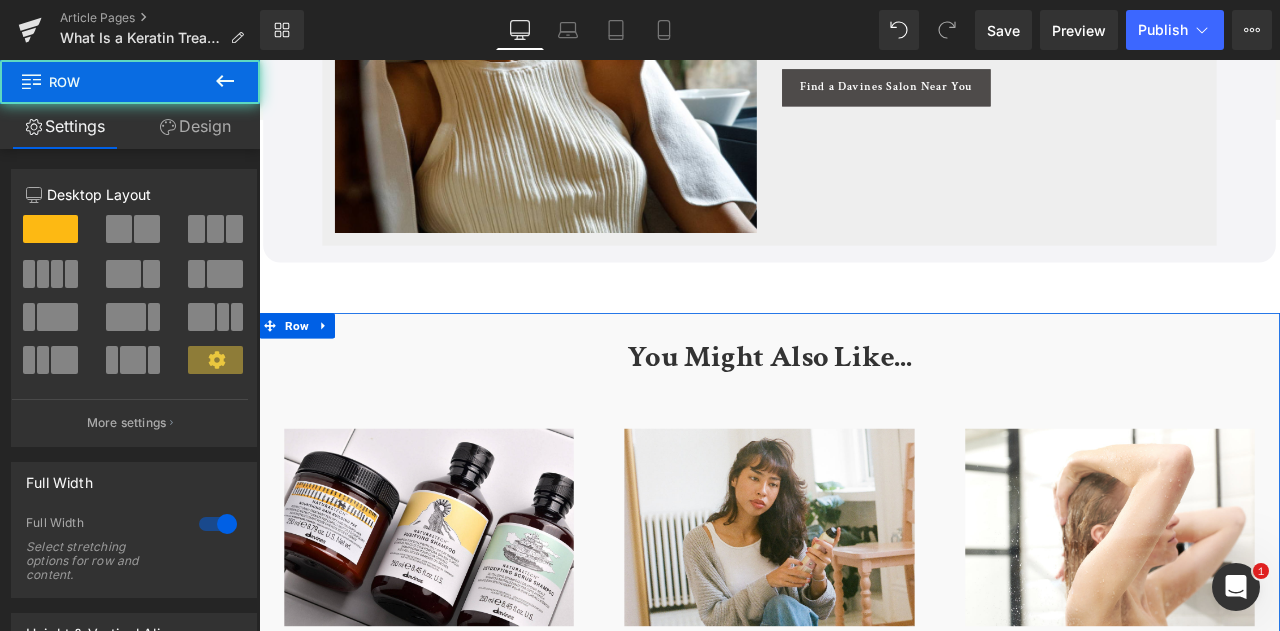 click on "Design" at bounding box center [195, 126] 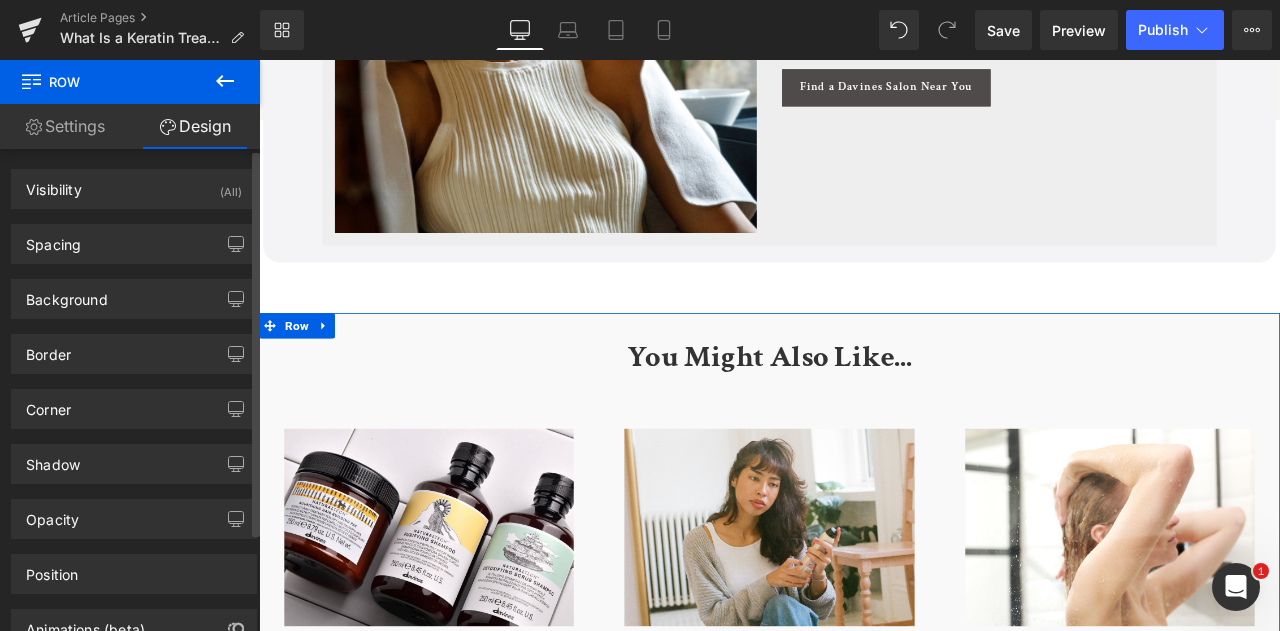click on "Background
Color & Image color
Color #f9f9f9 100 %
Image  Replace Image  Upload image or  Browse gallery Image Src Image Quality Lighter Lightest
Lighter
Lighter Lightest Only support for UCare CDN
More settings" at bounding box center [134, 291] 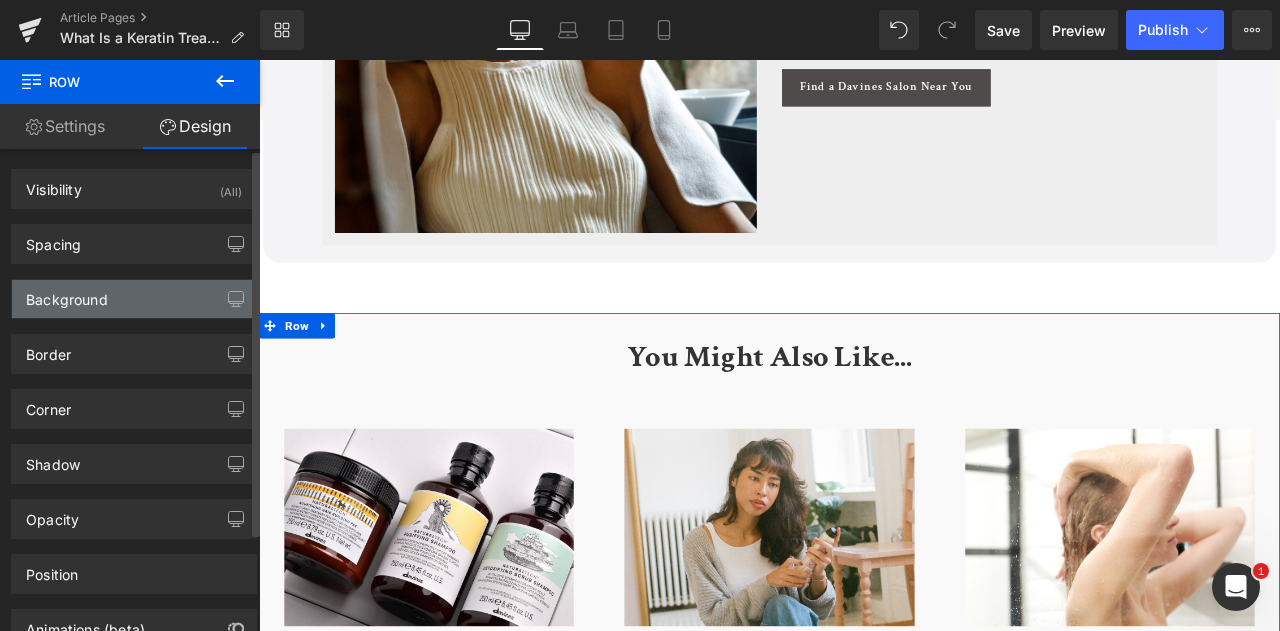click on "Background" at bounding box center [134, 299] 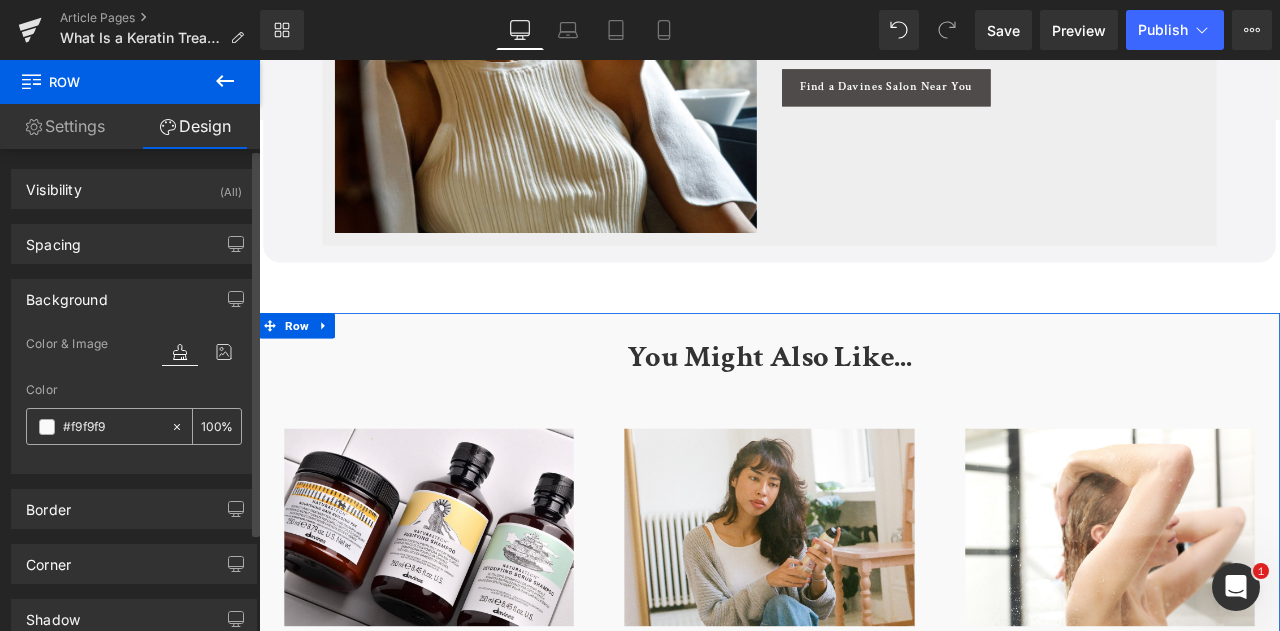 click on "#f9f9f9 100 %" at bounding box center (134, 426) 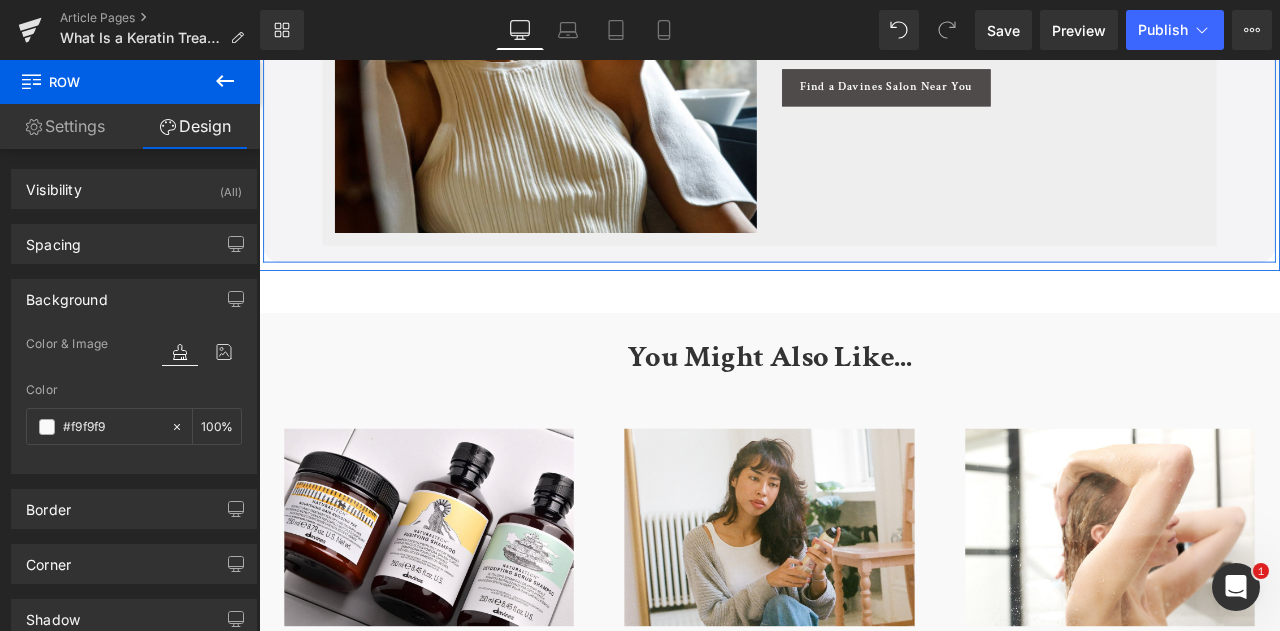 paste on "4f4f7" 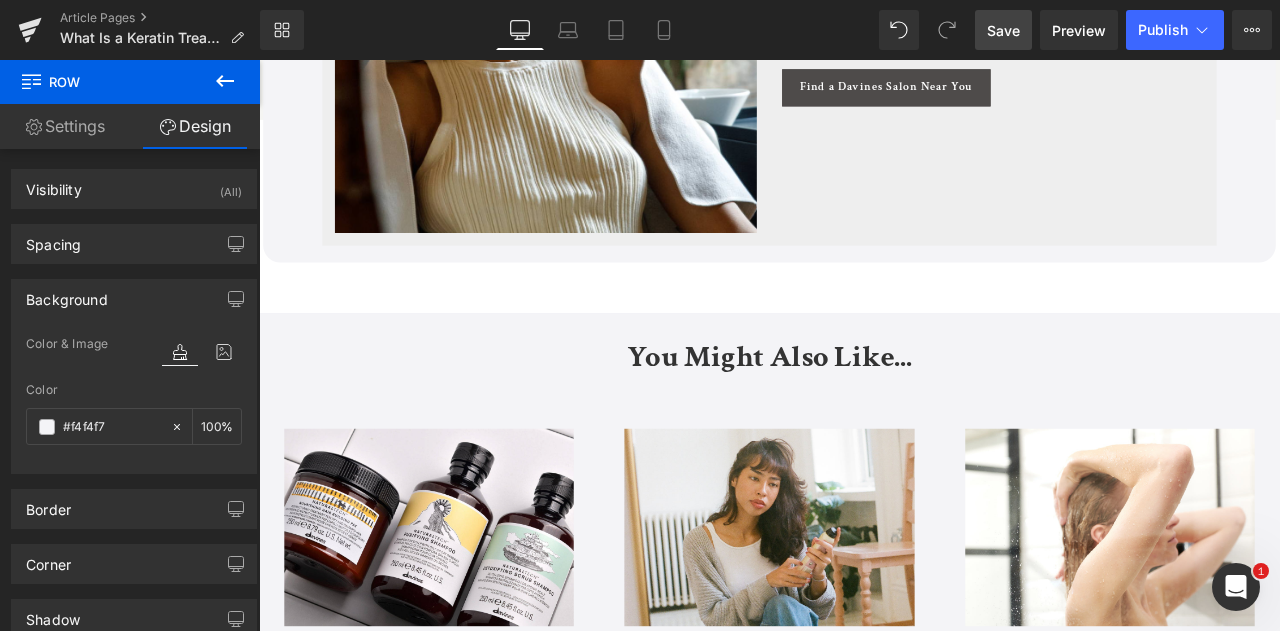 type on "#f4f4f7" 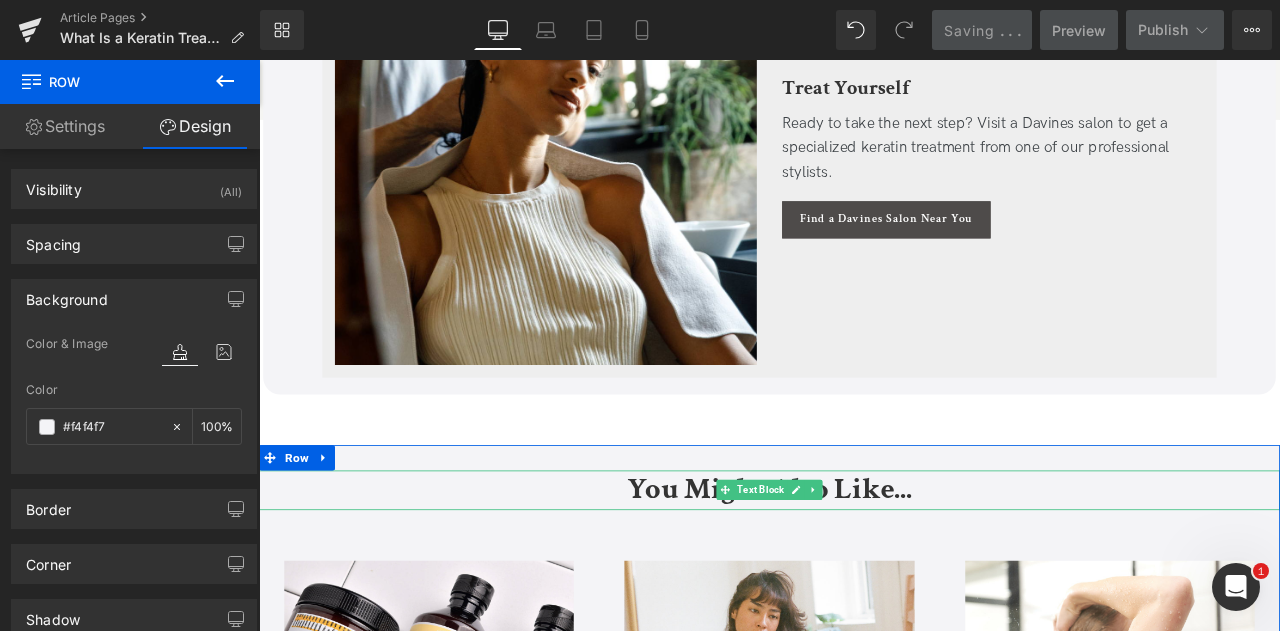 scroll, scrollTop: 5449, scrollLeft: 0, axis: vertical 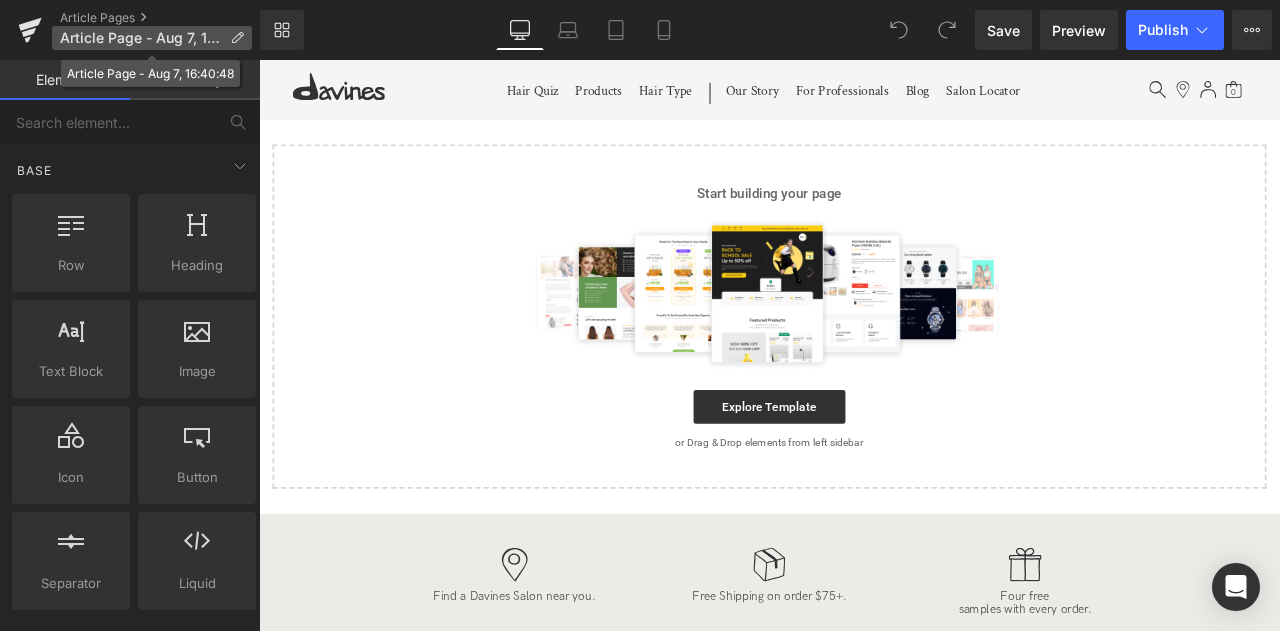 click on "Article Page - Aug 7, 16:40:48" at bounding box center [152, 38] 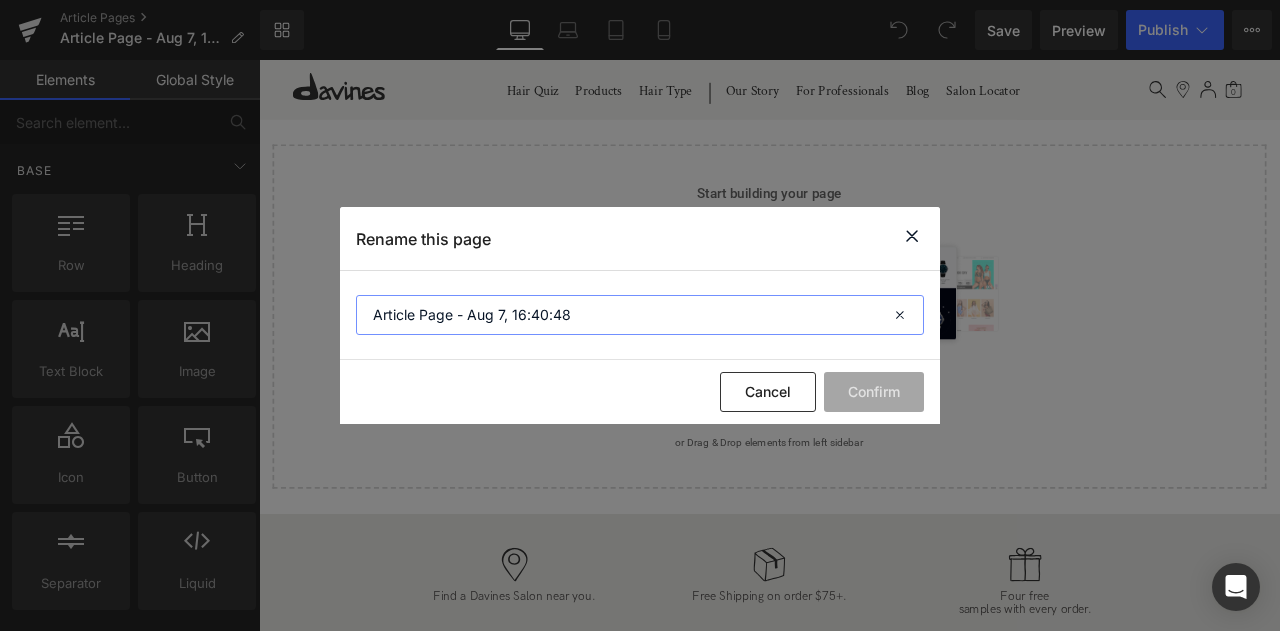 click on "Article Page - Aug 7, 16:40:48" at bounding box center (640, 315) 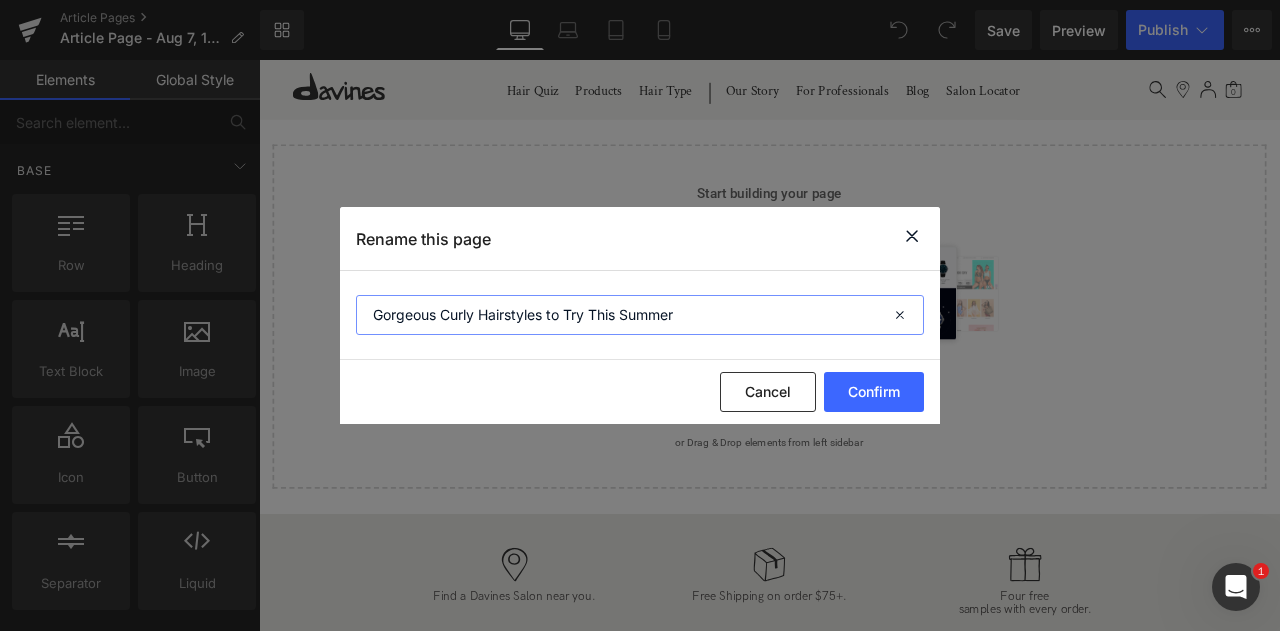 scroll, scrollTop: 0, scrollLeft: 0, axis: both 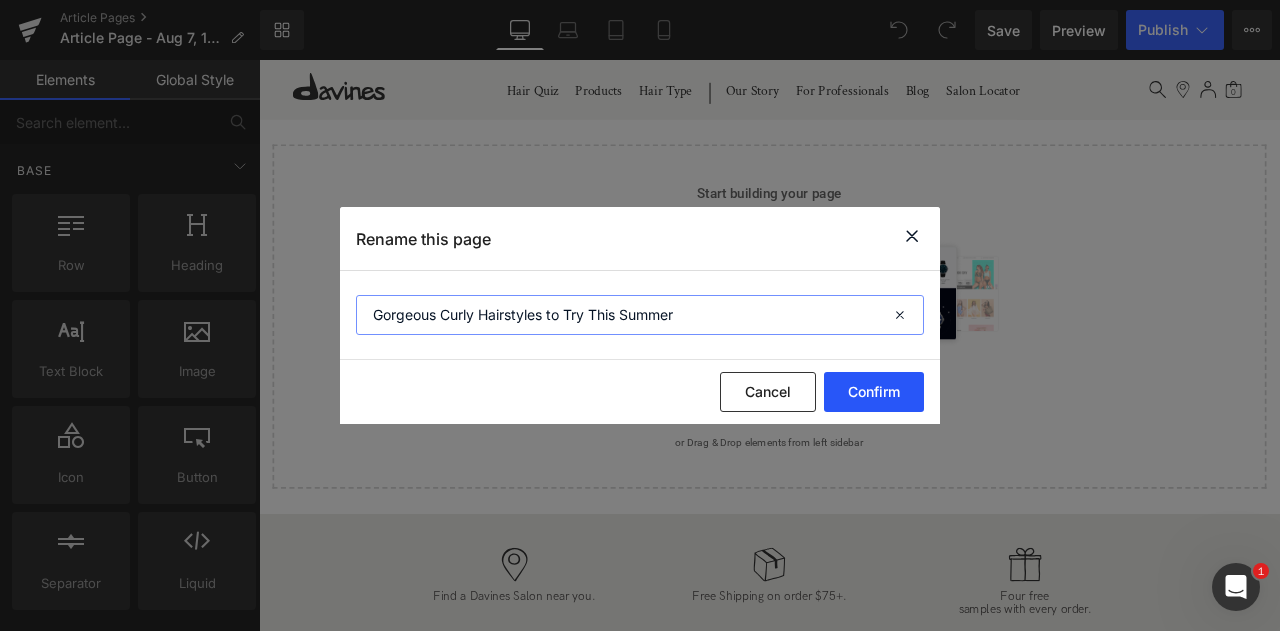 type on "Gorgeous Curly Hairstyles to Try This Summer" 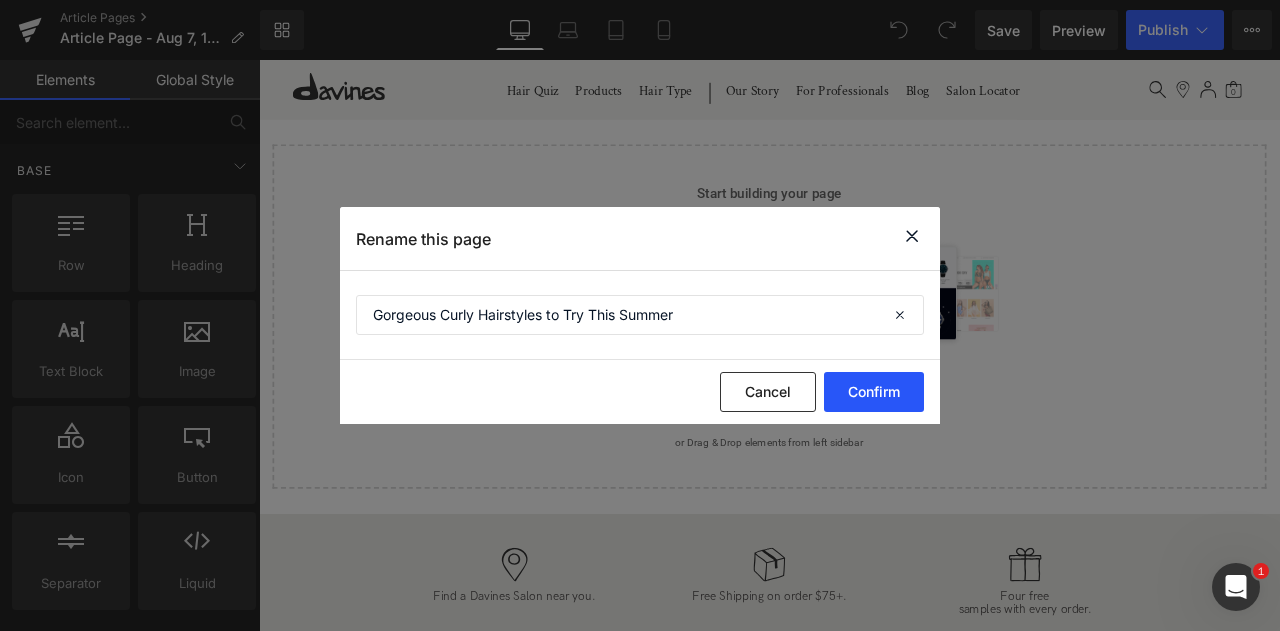 click on "Confirm" at bounding box center [874, 392] 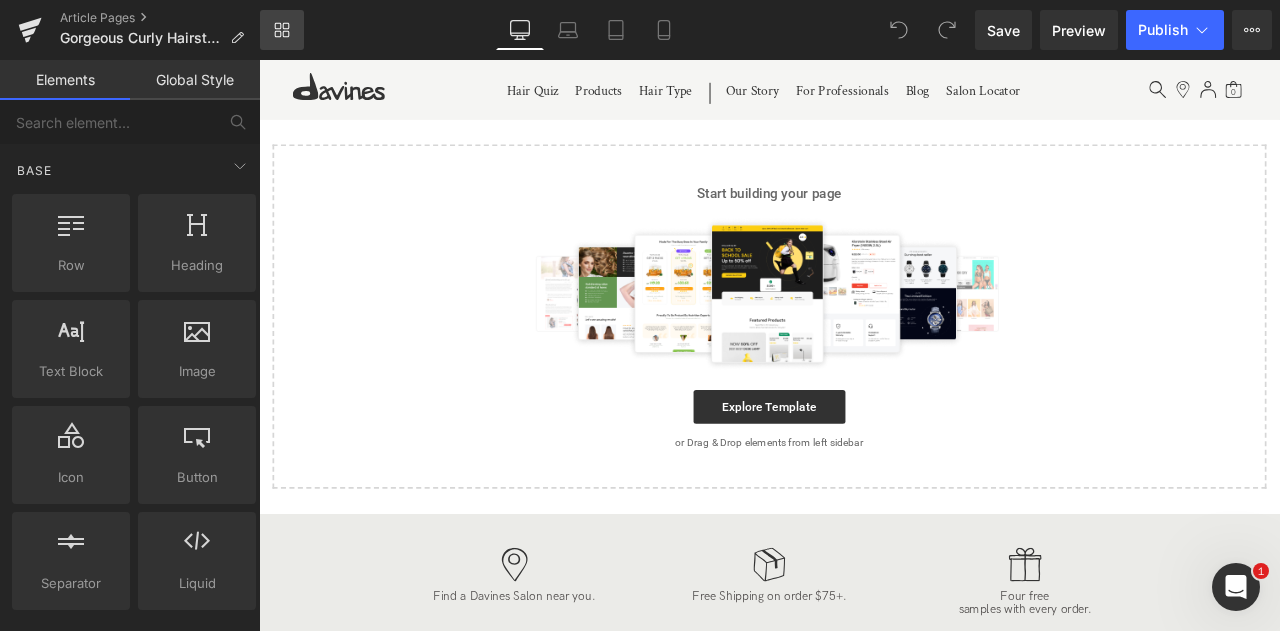 click 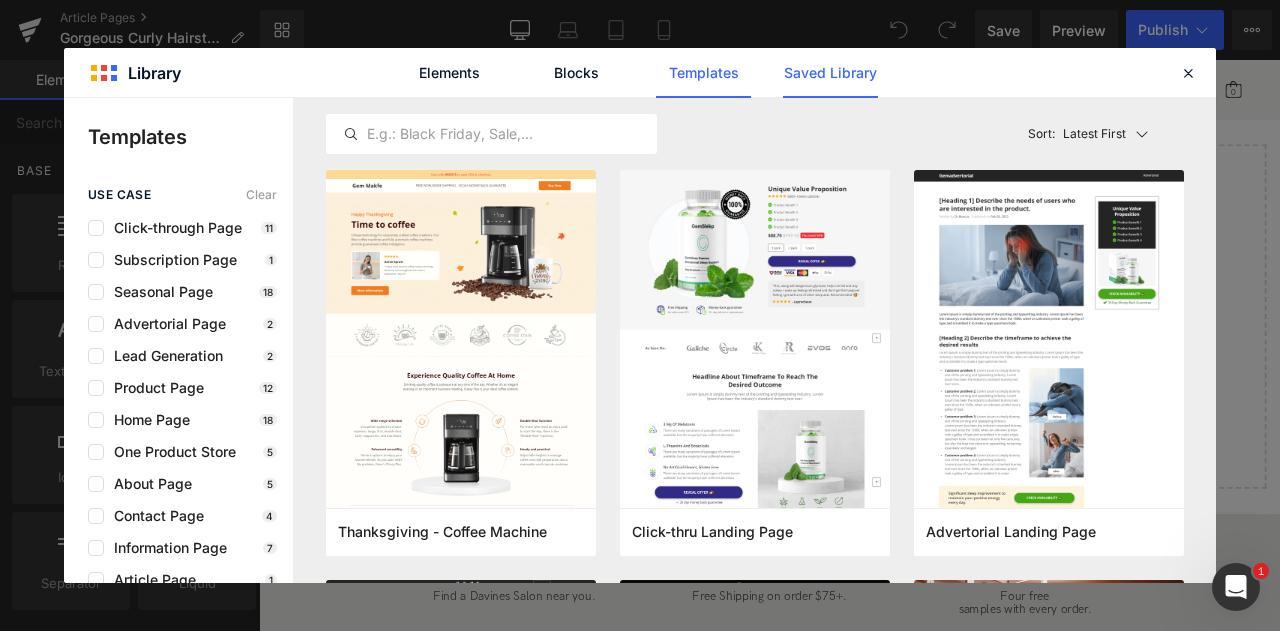 click on "Saved Library" 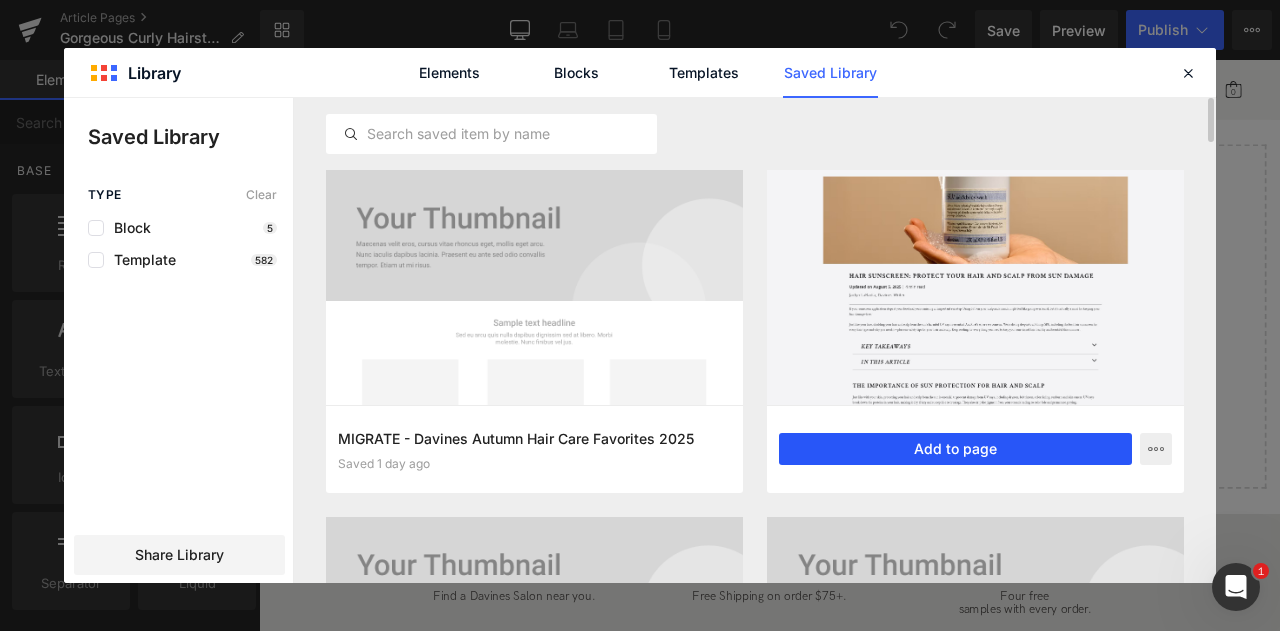 click on "Add to page" at bounding box center (955, 449) 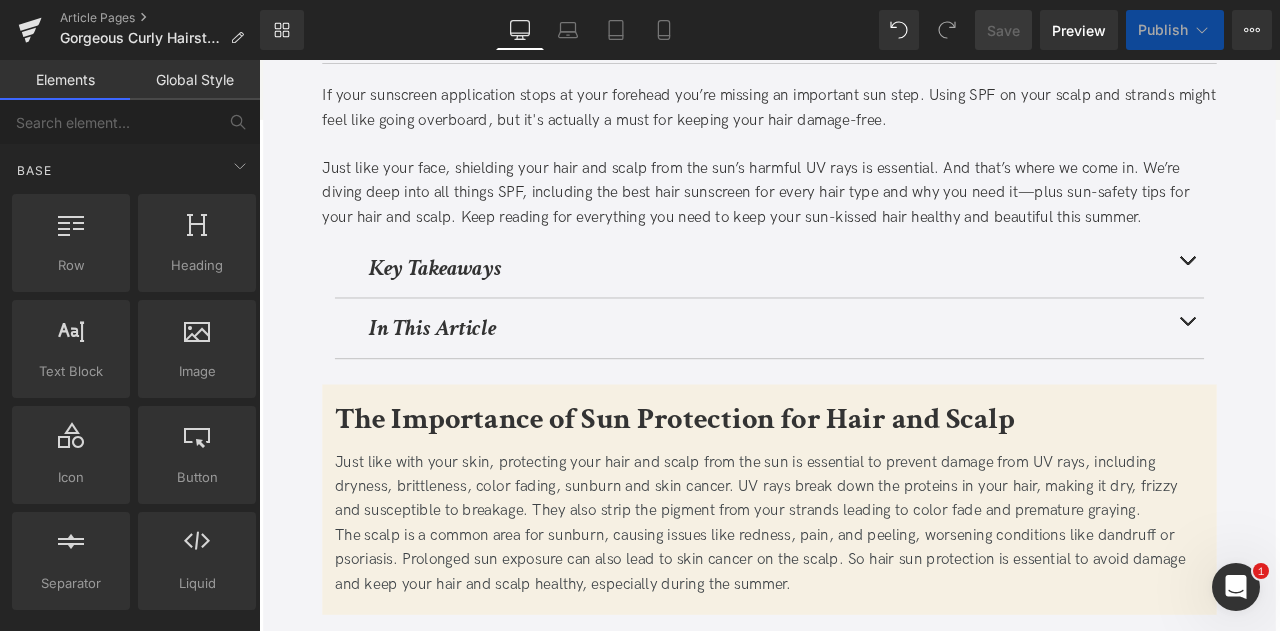 scroll, scrollTop: 0, scrollLeft: 0, axis: both 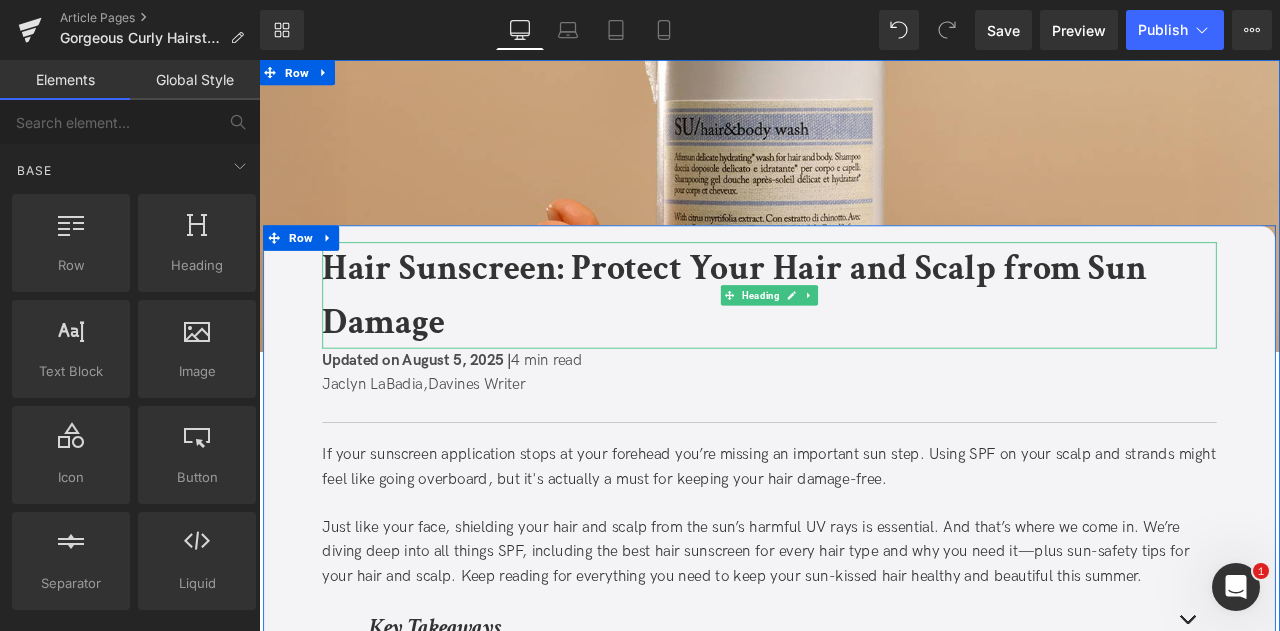 click on "Hair Sunscreen: Protect Your Hair and Scalp from Sun Damage" at bounding box center [823, 339] 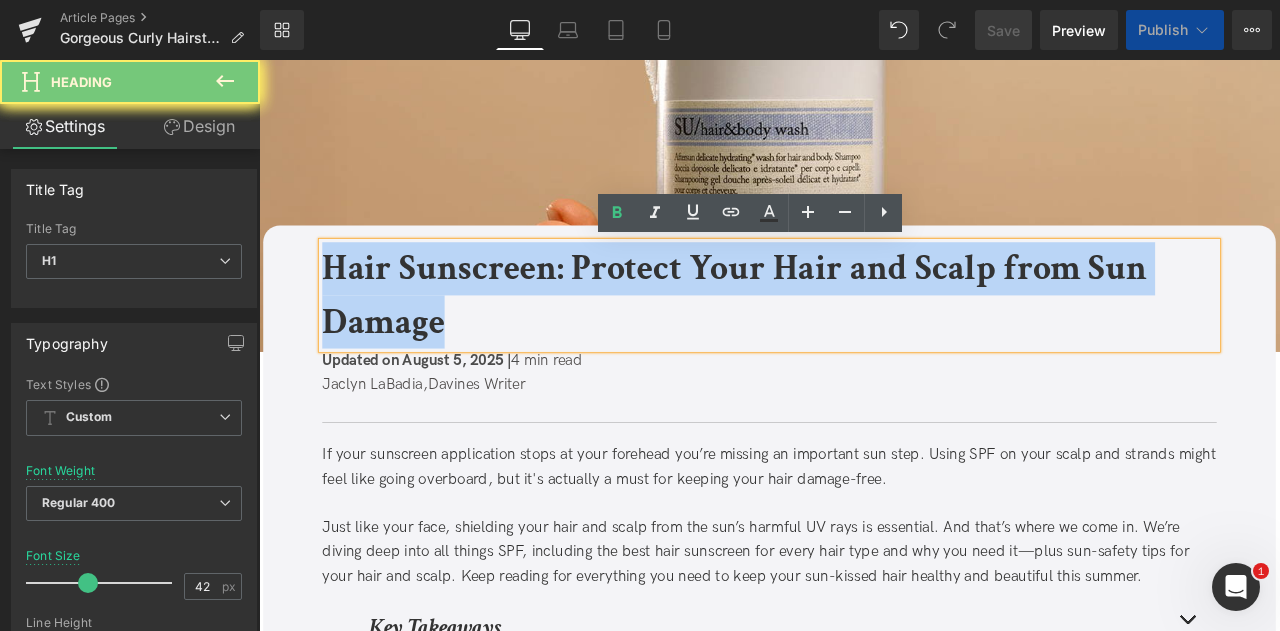 paste 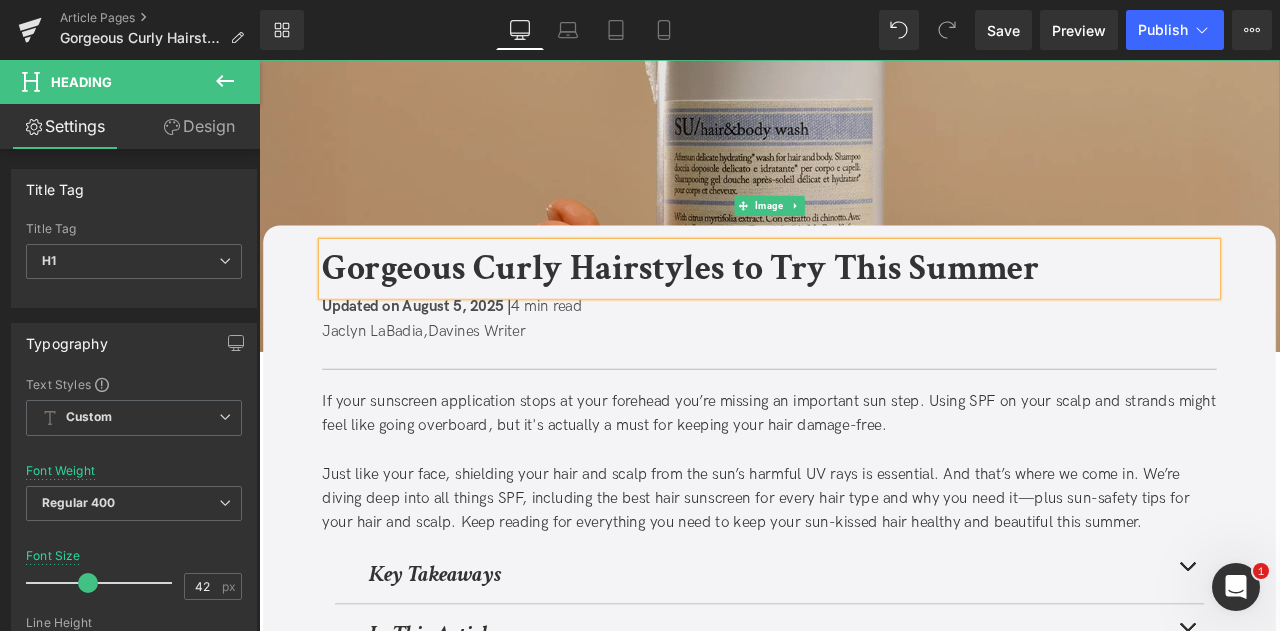 click at bounding box center (864, 233) 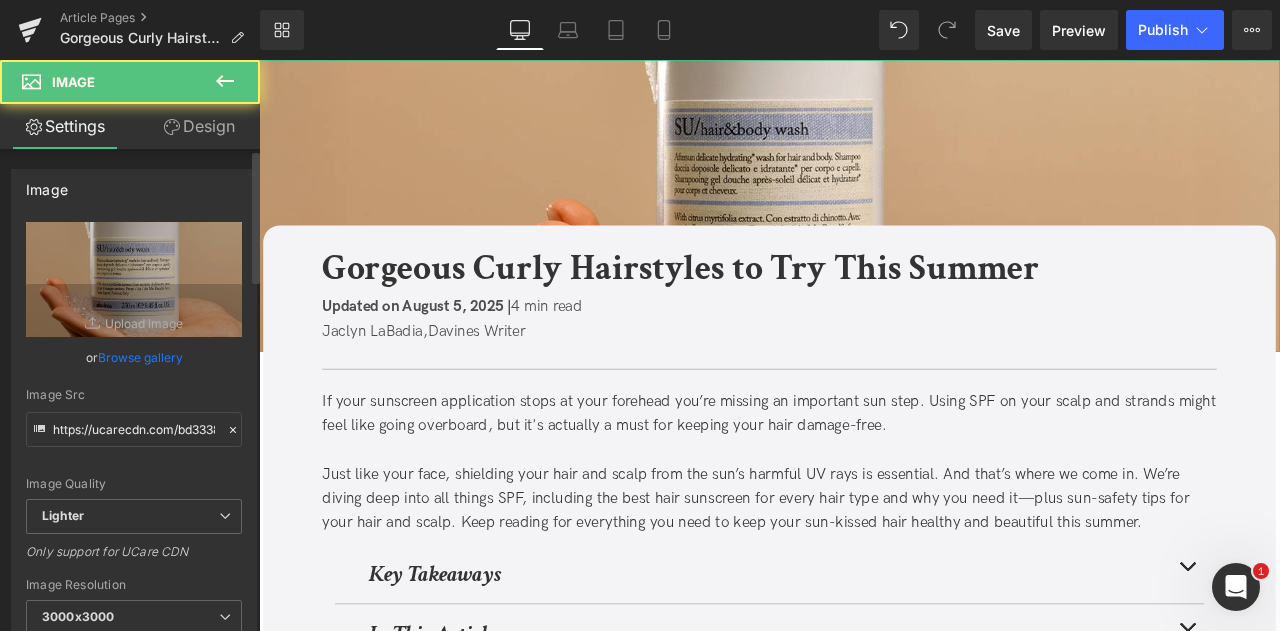 click on "Browse gallery" at bounding box center (140, 357) 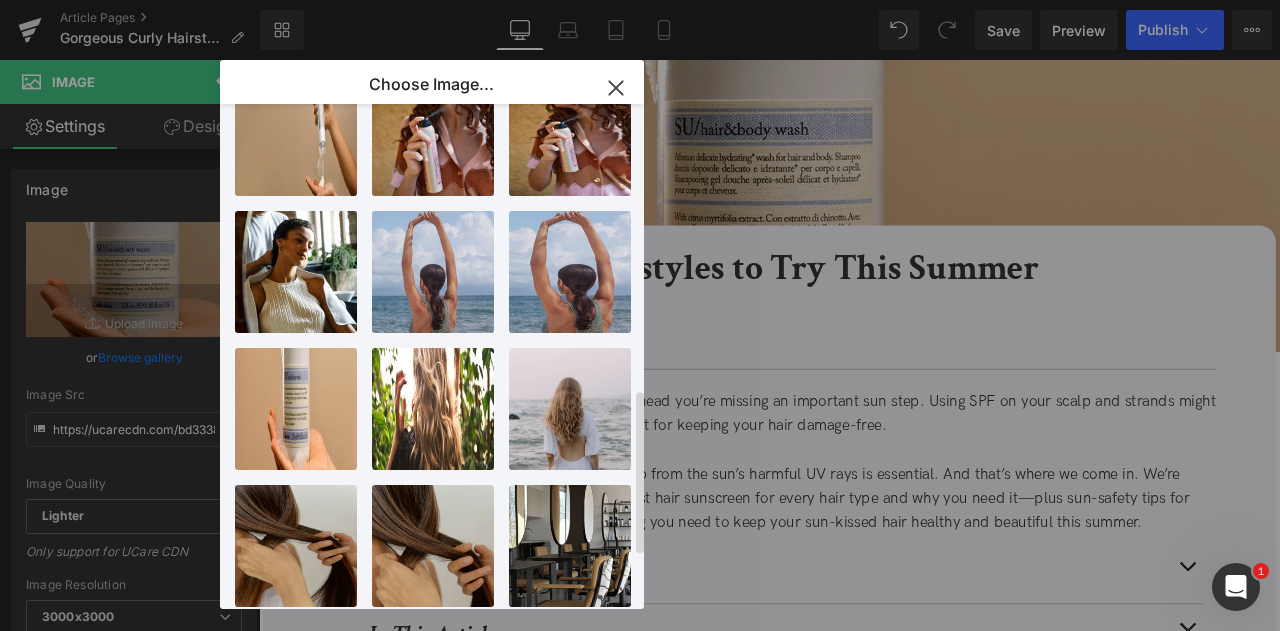 scroll, scrollTop: 1032, scrollLeft: 0, axis: vertical 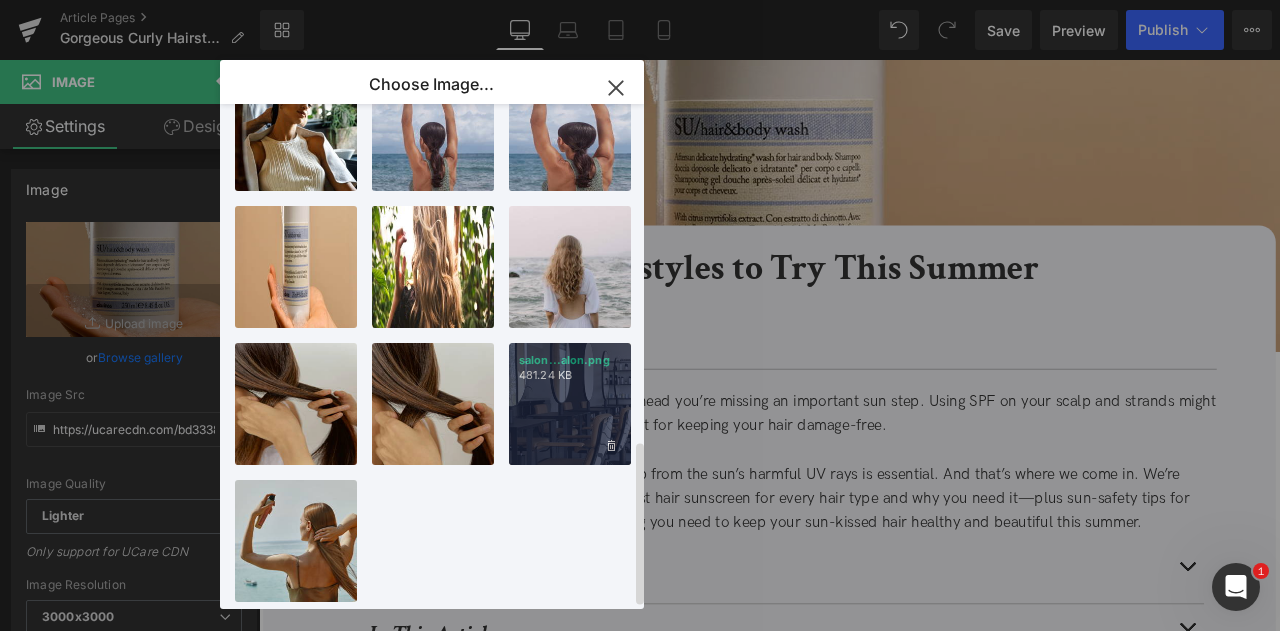 click on "salon...alon.png 481.24 KB" at bounding box center (570, 404) 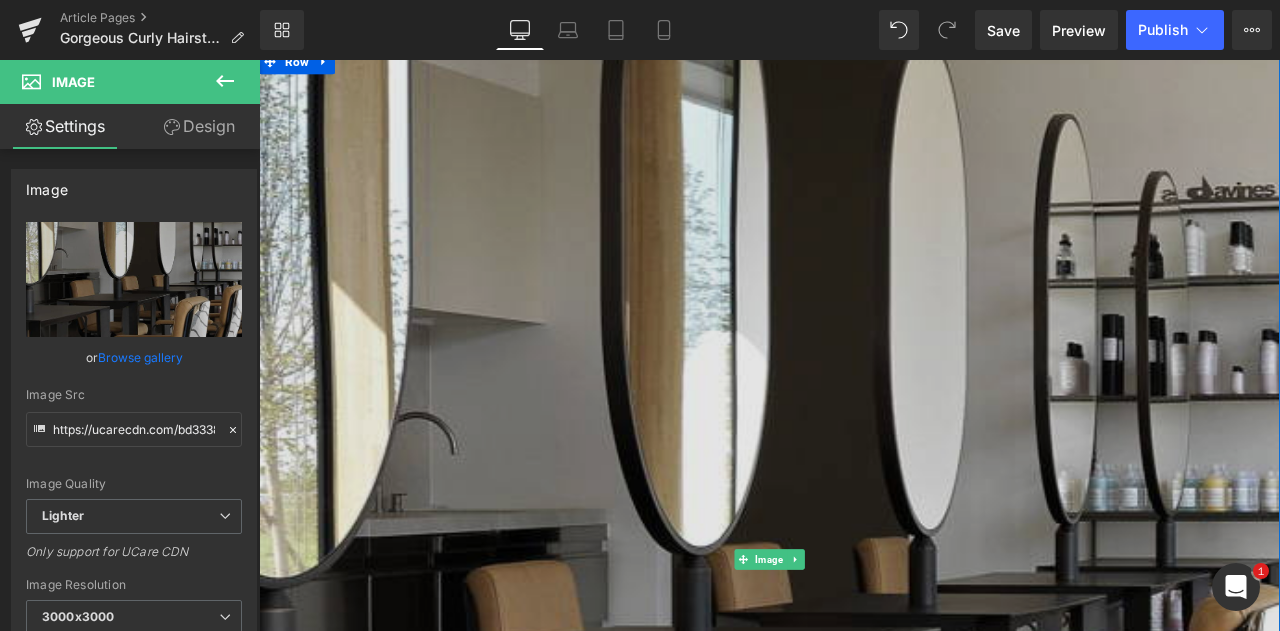 scroll, scrollTop: 0, scrollLeft: 0, axis: both 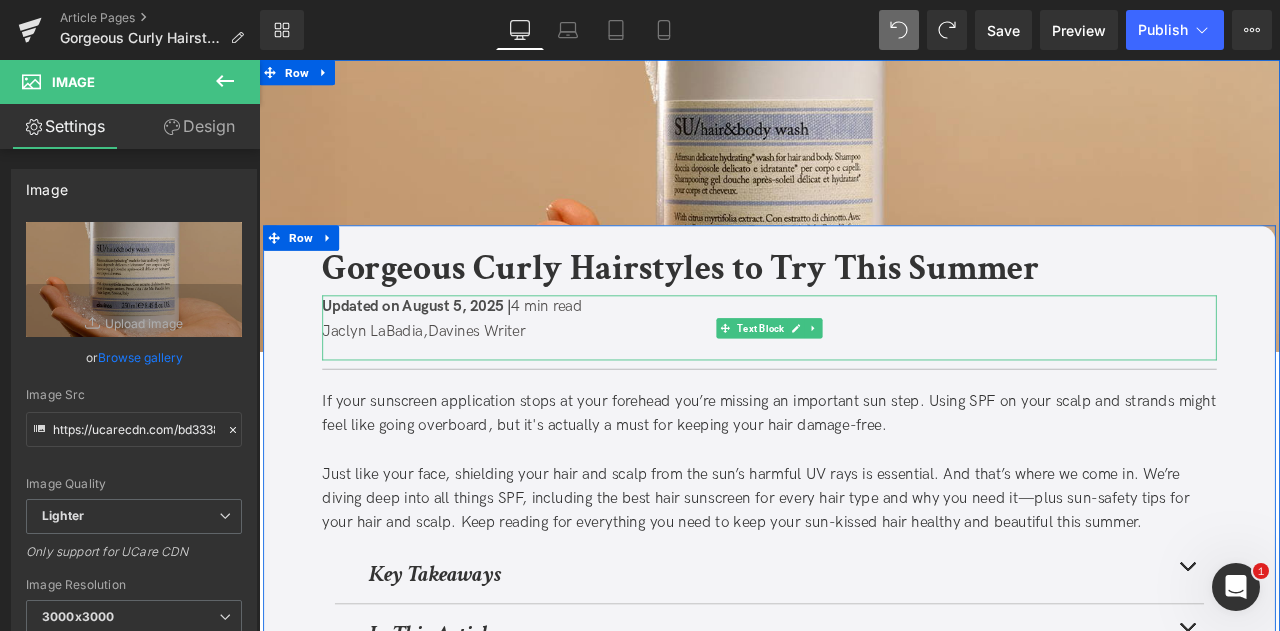 click on "Jaclyn LaBadia,  Davines Writer" at bounding box center [864, 382] 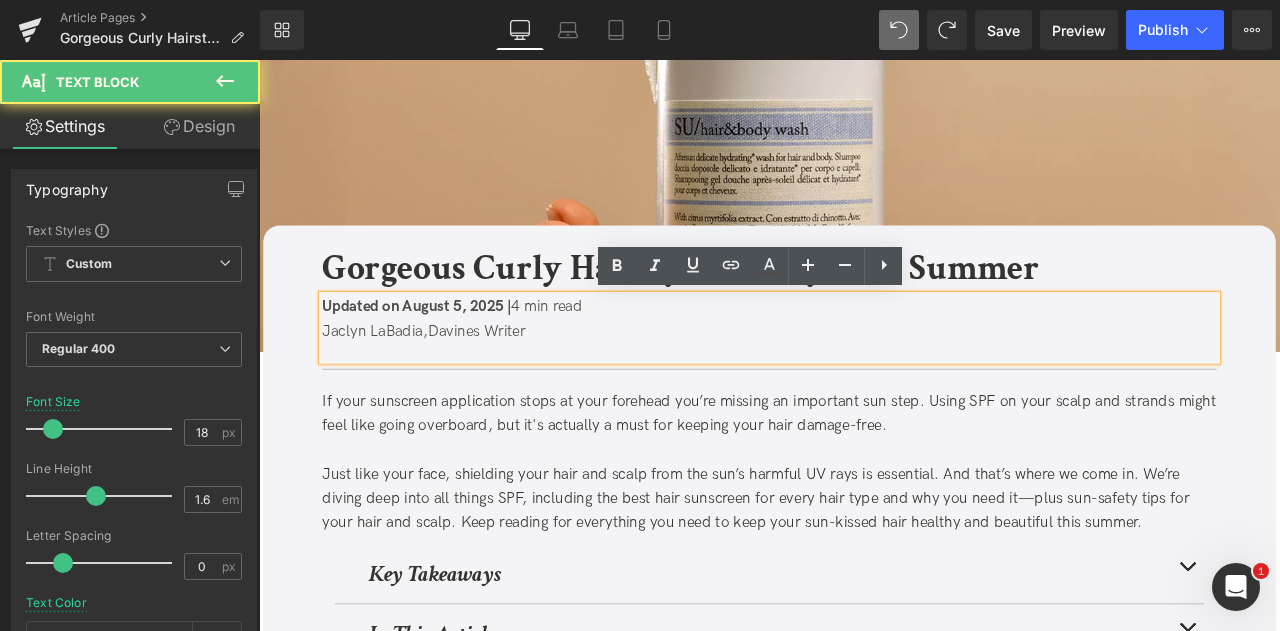 click on "Updated on August 5, 2025 |" at bounding box center (446, 352) 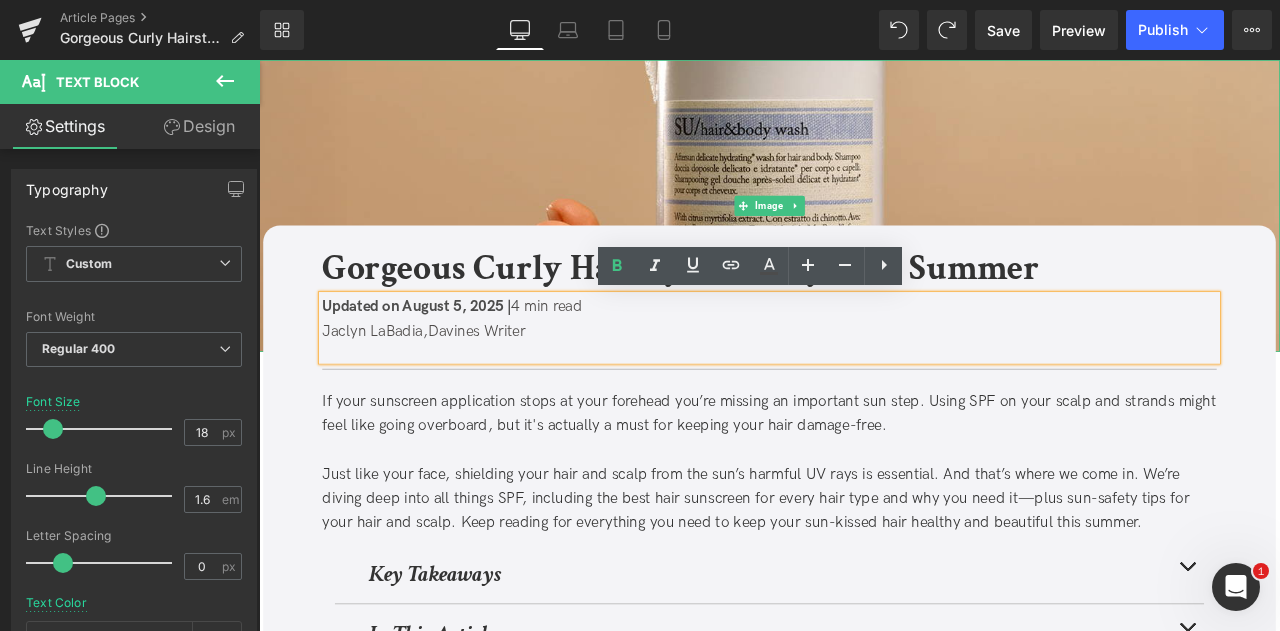 scroll, scrollTop: 0, scrollLeft: 0, axis: both 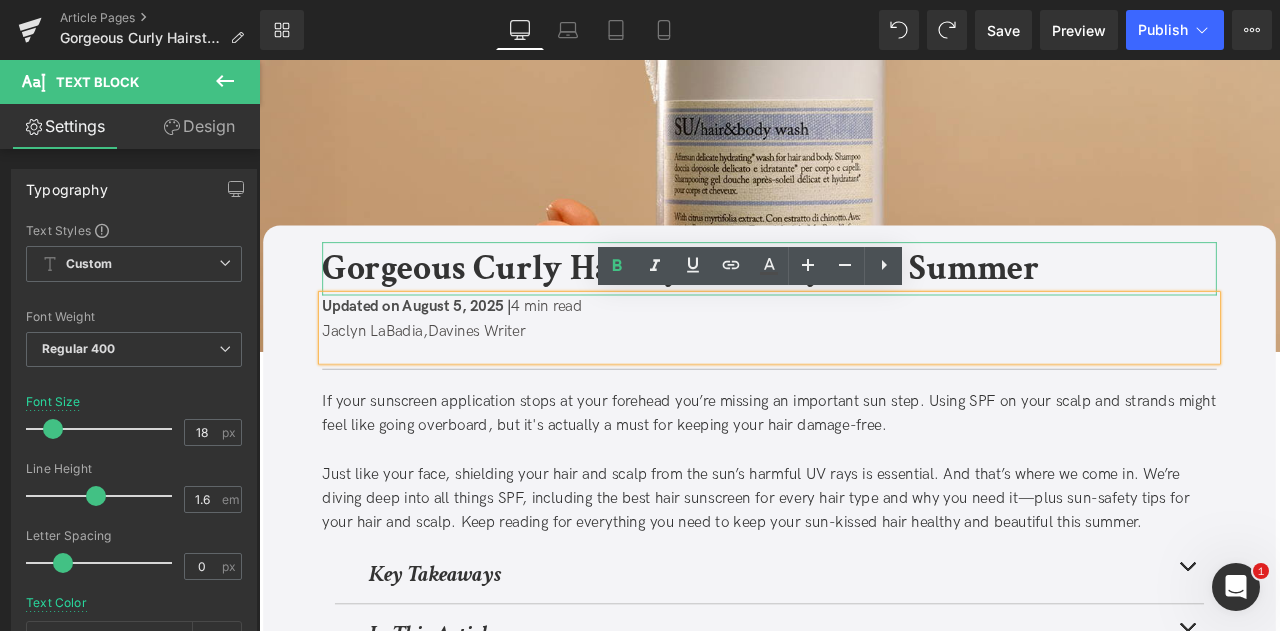 type 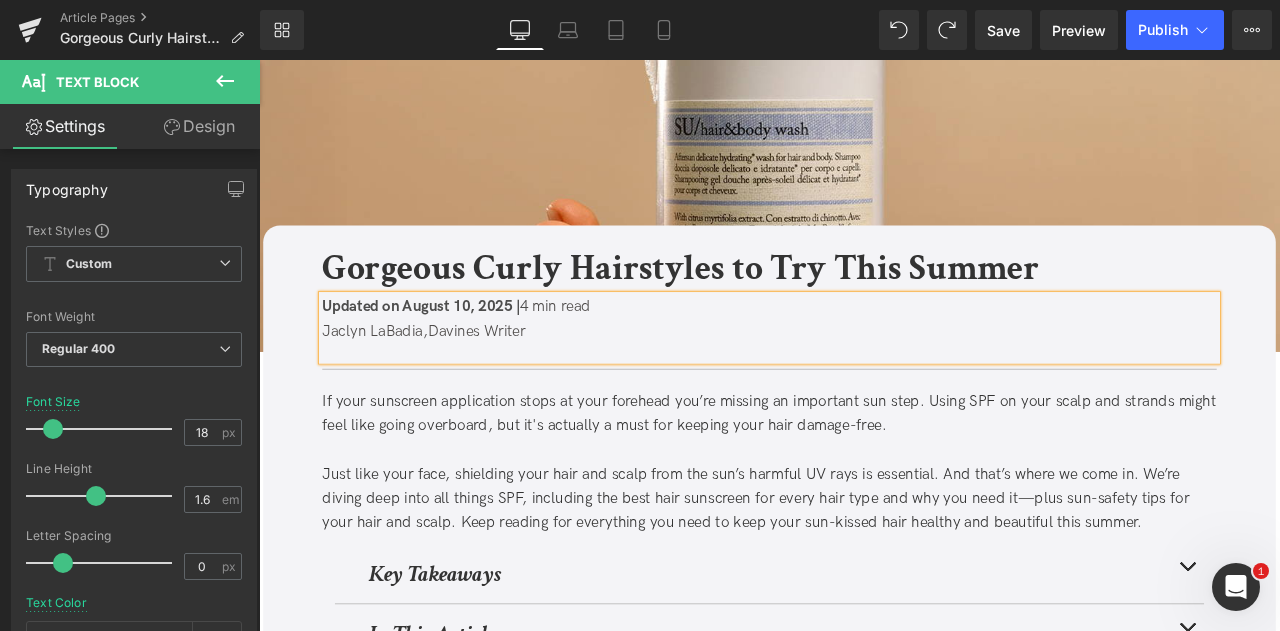 click on "Gorgeous Curly Hairstyles to Try This Summer Heading Updated on [DATE] | 4 min read [FIRST] [LAST], Davines Writer Text Block Separator If your sunscreen application stops at your forehead you’re missing an important sun step. Using SPF on your scalp and strands might feel like going overboard, but it's actually a must for keeping your hair damage-free. Just like your face, shielding your hair and scalp from the sun’s harmful UV rays is essential. And that’s where we come in. We’re diving deep into all things SPF, including the best hair sunscreen for every hair type and why you need it—plus sun-safety tips for your hair and scalp. Keep reading for everything you need to keep your sun-kissed hair healthy and beautiful this summer. Text Block Key Takeaways Heading" at bounding box center (864, 2815) 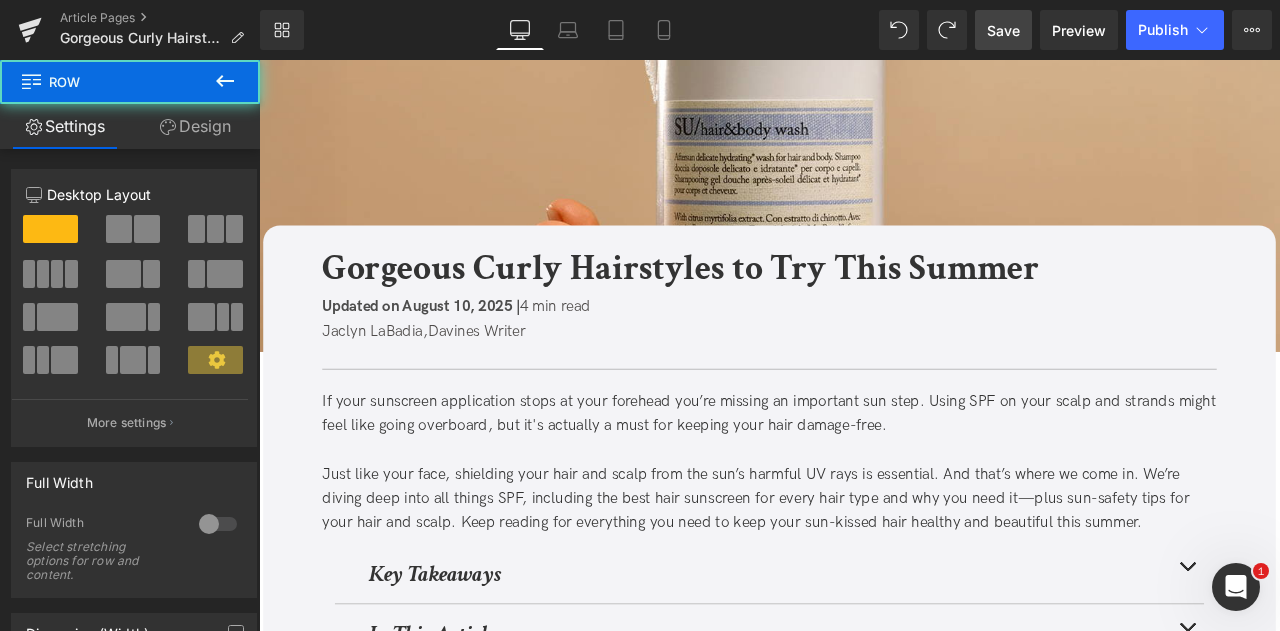 click on "Save" at bounding box center (1003, 30) 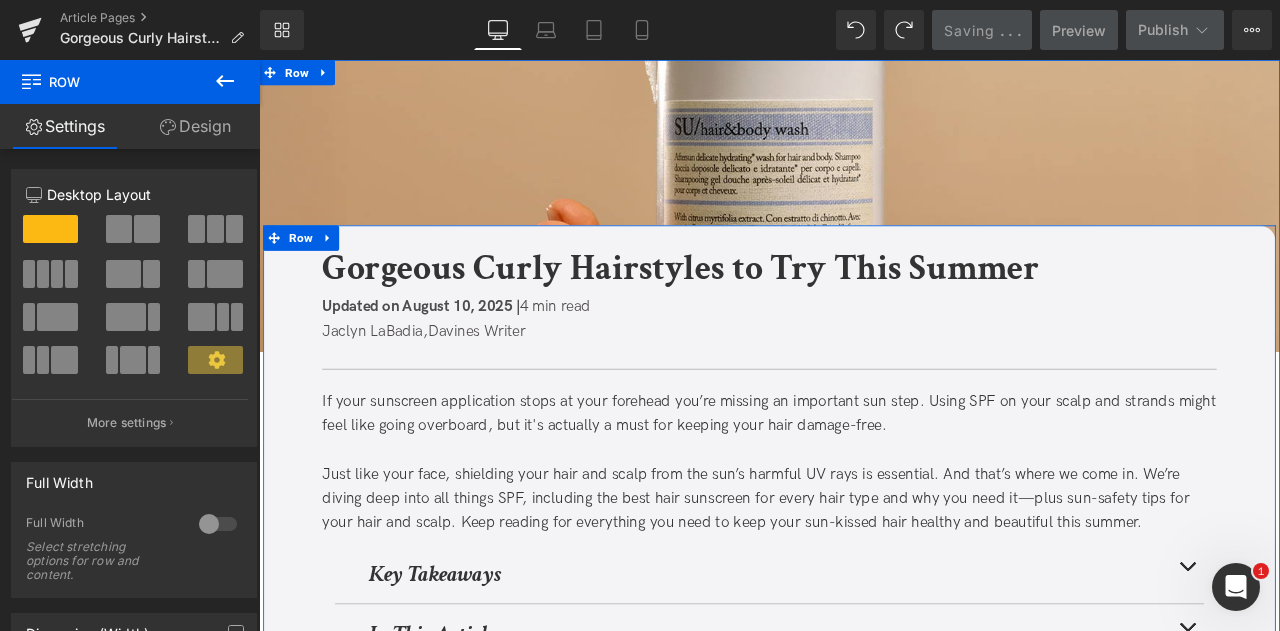 click on "If your sunscreen application stops at your forehead you’re missing an important sun step. Using SPF on your scalp and strands might feel like going overboard, but it's actually a must for keeping your hair damage-free." at bounding box center (864, 480) 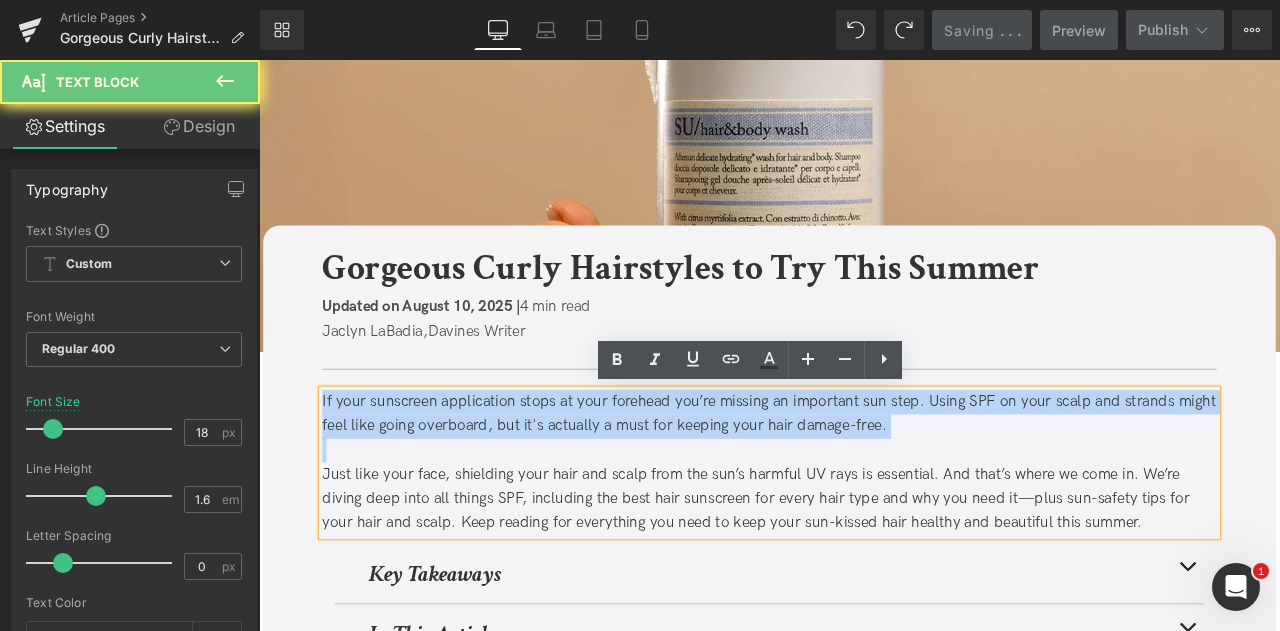click on "If your sunscreen application stops at your forehead you’re missing an important sun step. Using SPF on your scalp and strands might feel like going overboard, but it's actually a must for keeping your hair damage-free." at bounding box center (864, 480) 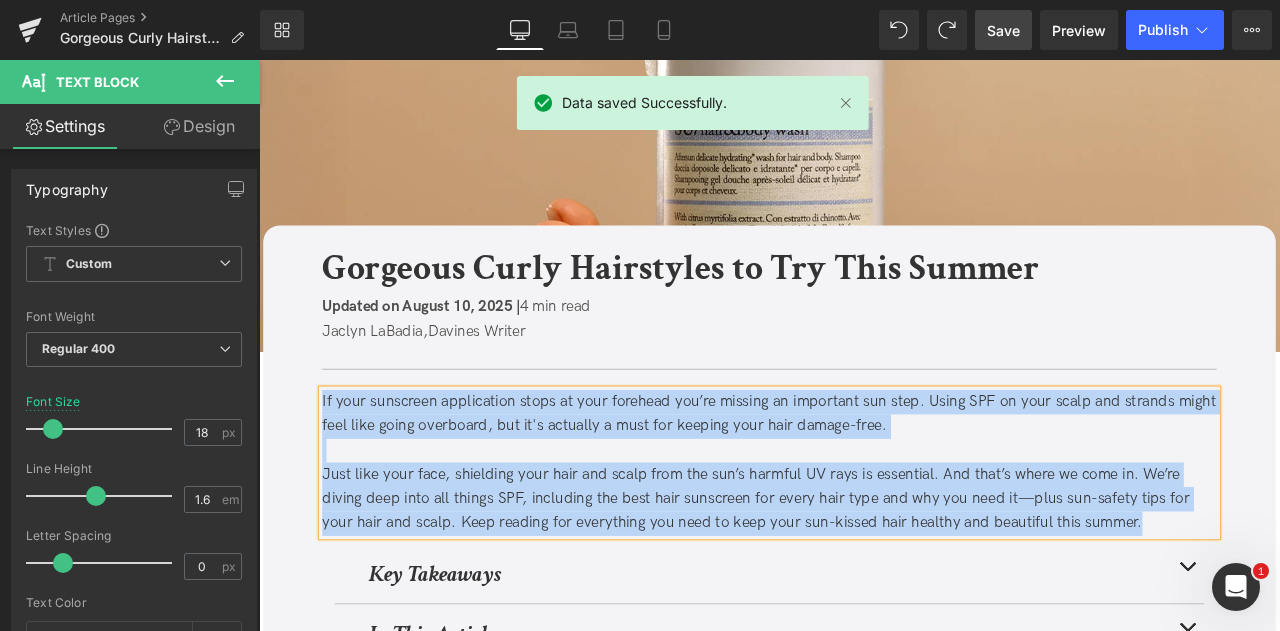 paste 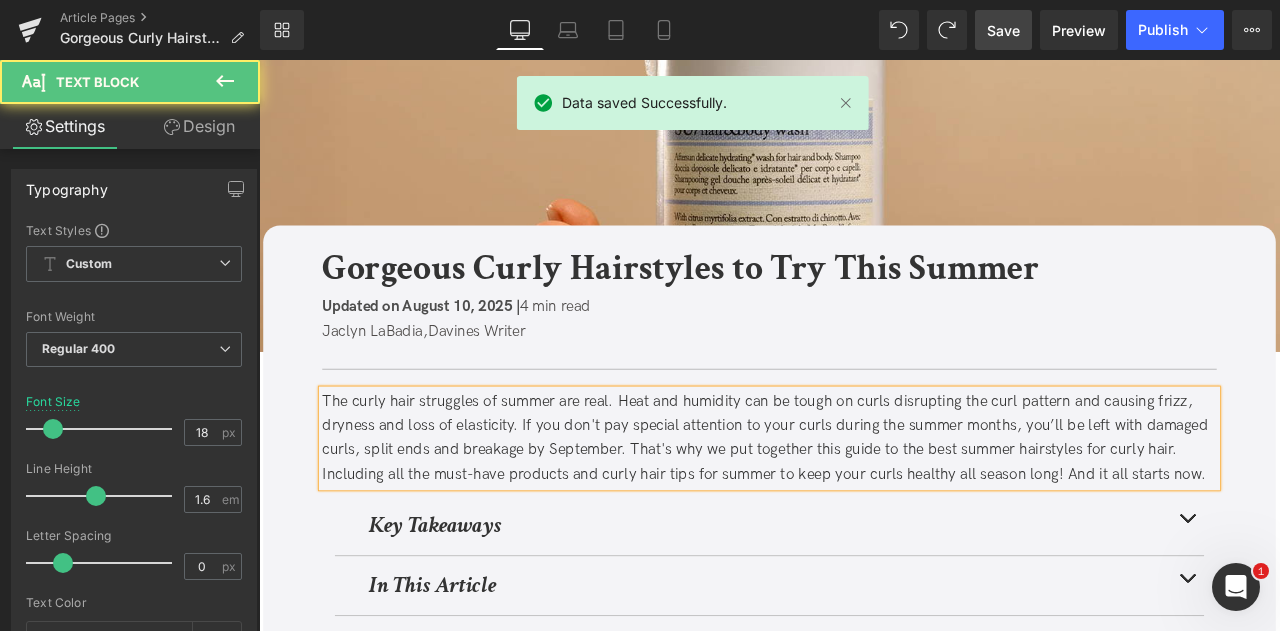 click on "The curly hair struggles of summer are real.  Heat and humidity can be tough on curls disrupting the curl pattern and causing frizz, dryness and loss of elasticity. If you don't pay special attention to your curls during the summer months, you’ll be left with damaged curls, split ends and breakage by September. That's why we put together this guide to the best summer hairstyles for curly hair. Including all the must-have products and curly hair tips for summer to keep your curls healthy all season long! And it all starts now." at bounding box center (864, 508) 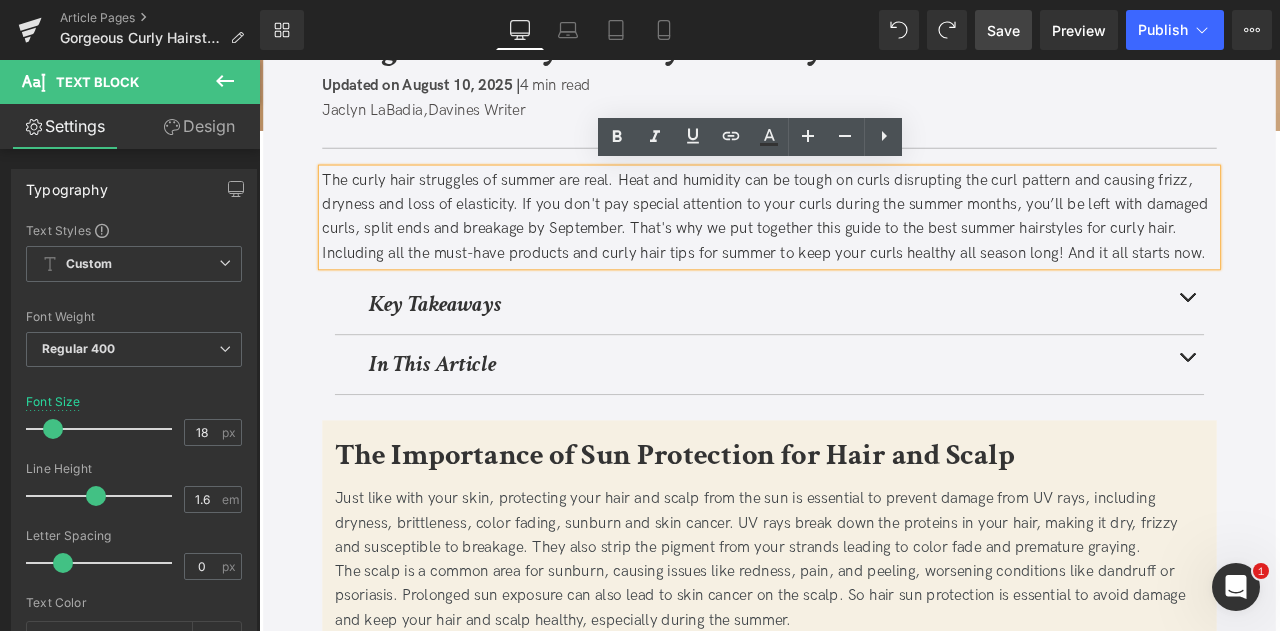 scroll, scrollTop: 264, scrollLeft: 0, axis: vertical 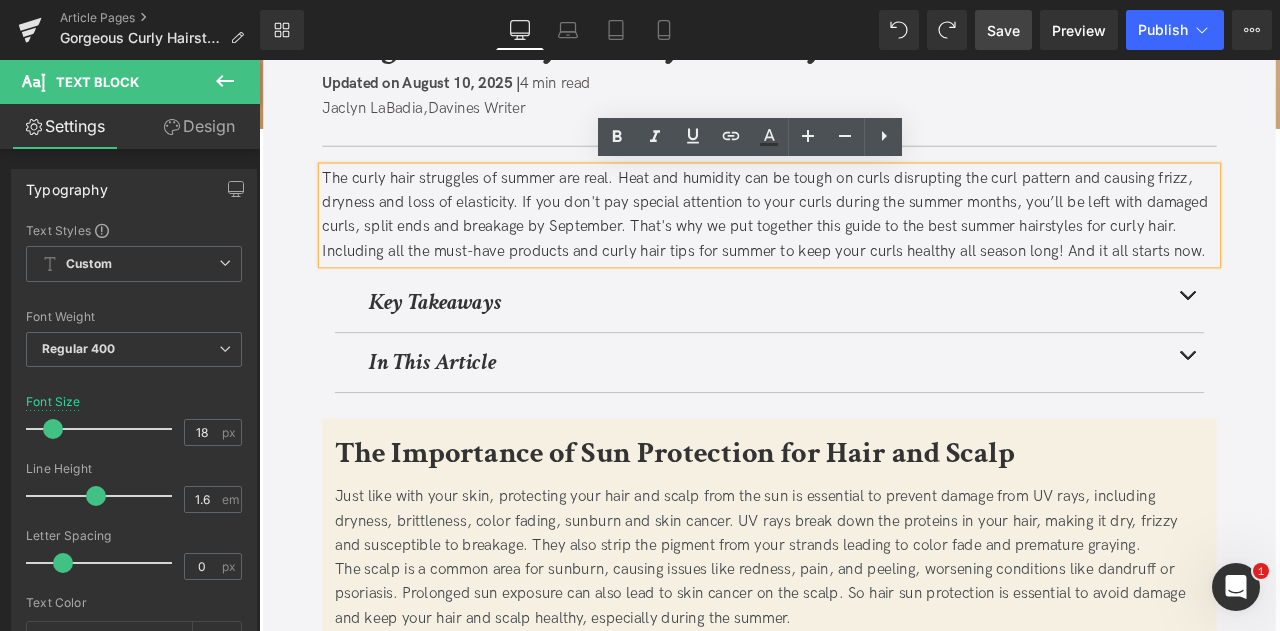 click on "The Importance of Sun Protection for Hair and Scalp" at bounding box center (752, 526) 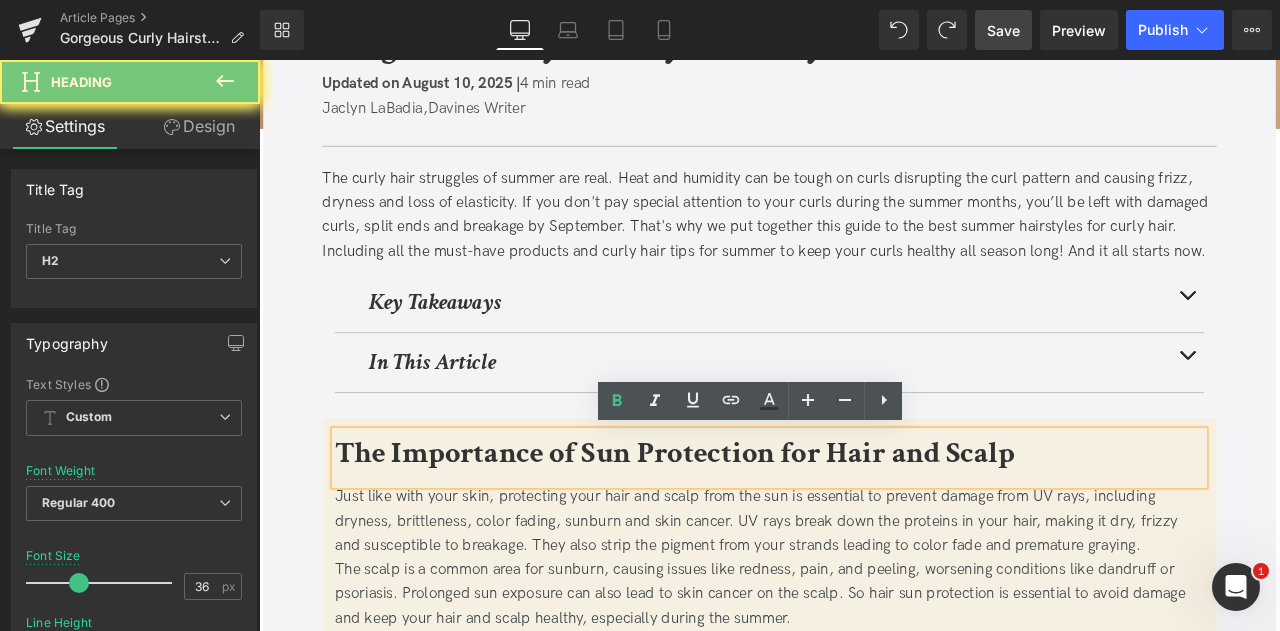click on "The Importance of Sun Protection for Hair and Scalp" at bounding box center [752, 526] 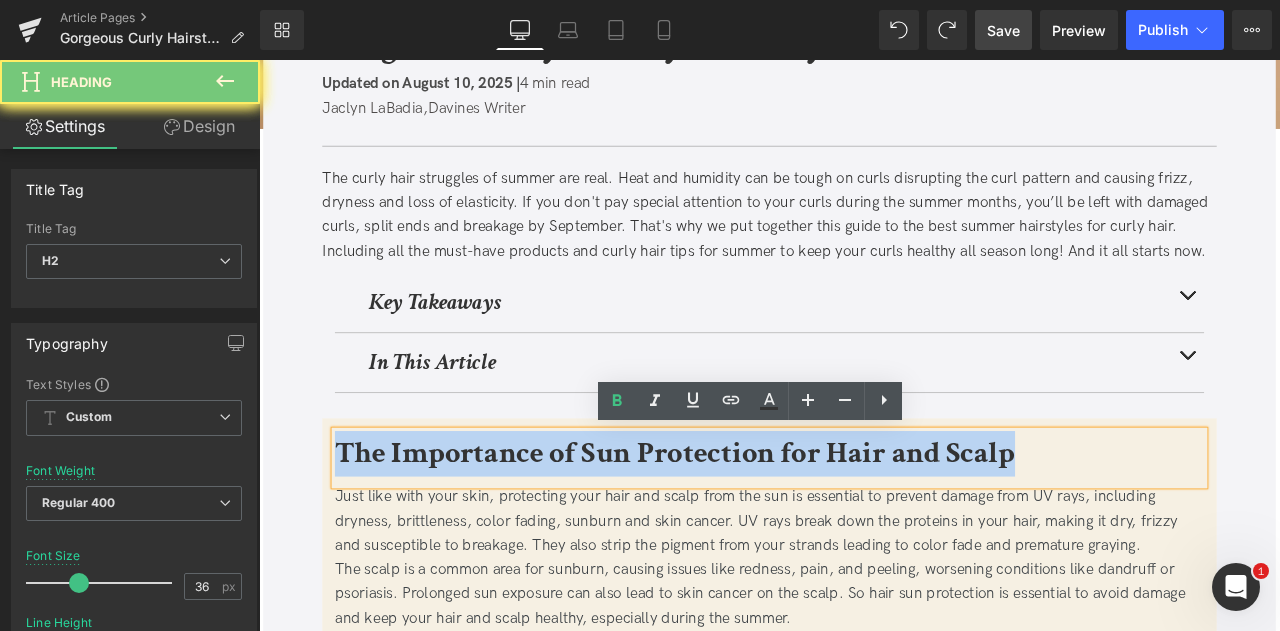 paste 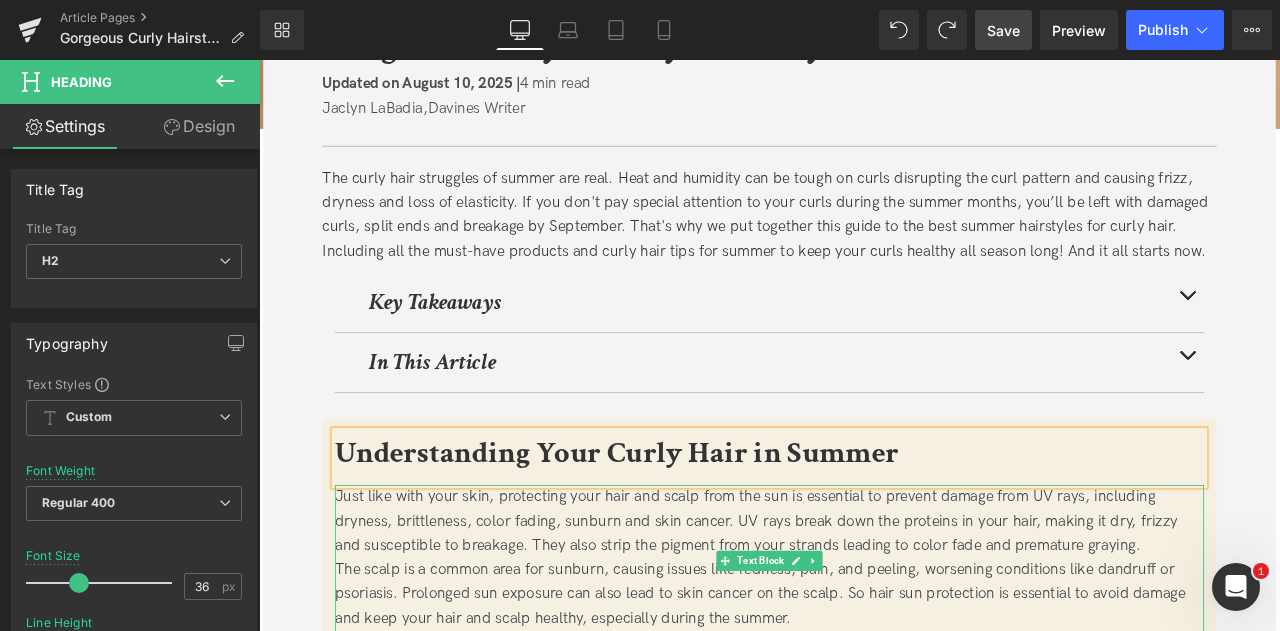 click on "Just like with your skin, protecting your hair and scalp from the sun is essential to prevent damage from UV rays, including dryness, brittleness, color fading, sunburn and skin cancer. UV rays break down the proteins in your hair, making it dry, frizzy and susceptible to breakage. They also strip the pigment from your strands leading to color fade and premature graying." at bounding box center (864, 607) 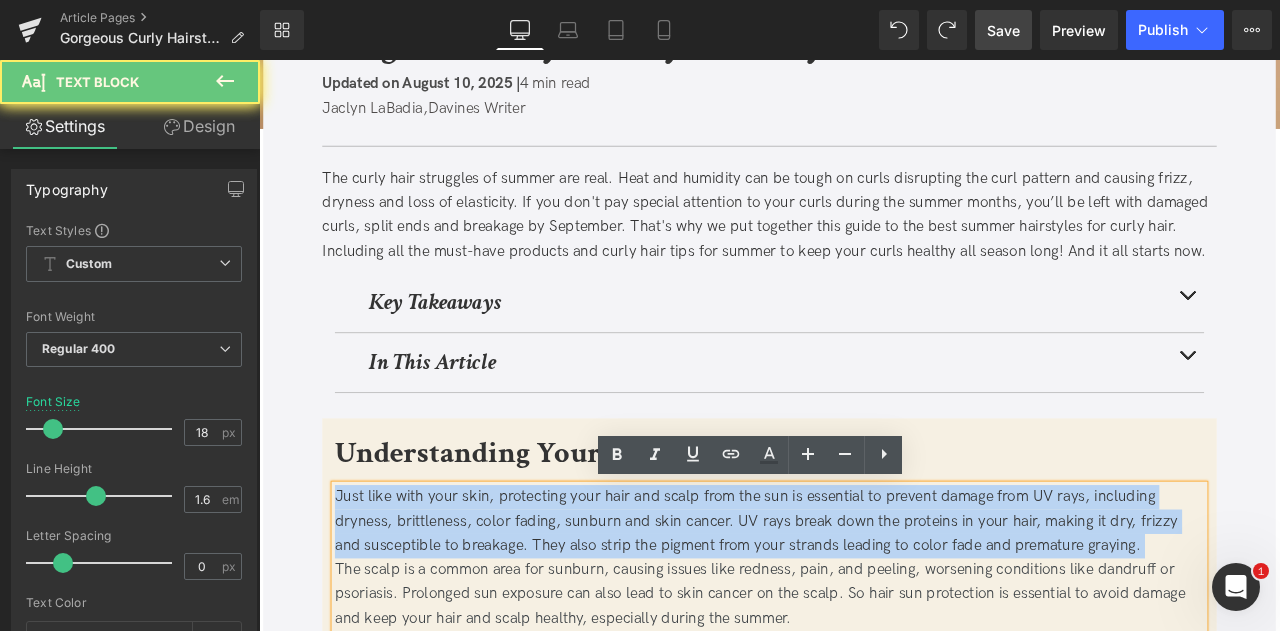 click on "Just like with your skin, protecting your hair and scalp from the sun is essential to prevent damage from UV rays, including dryness, brittleness, color fading, sunburn and skin cancer. UV rays break down the proteins in your hair, making it dry, frizzy and susceptible to breakage. They also strip the pigment from your strands leading to color fade and premature graying." at bounding box center (864, 607) 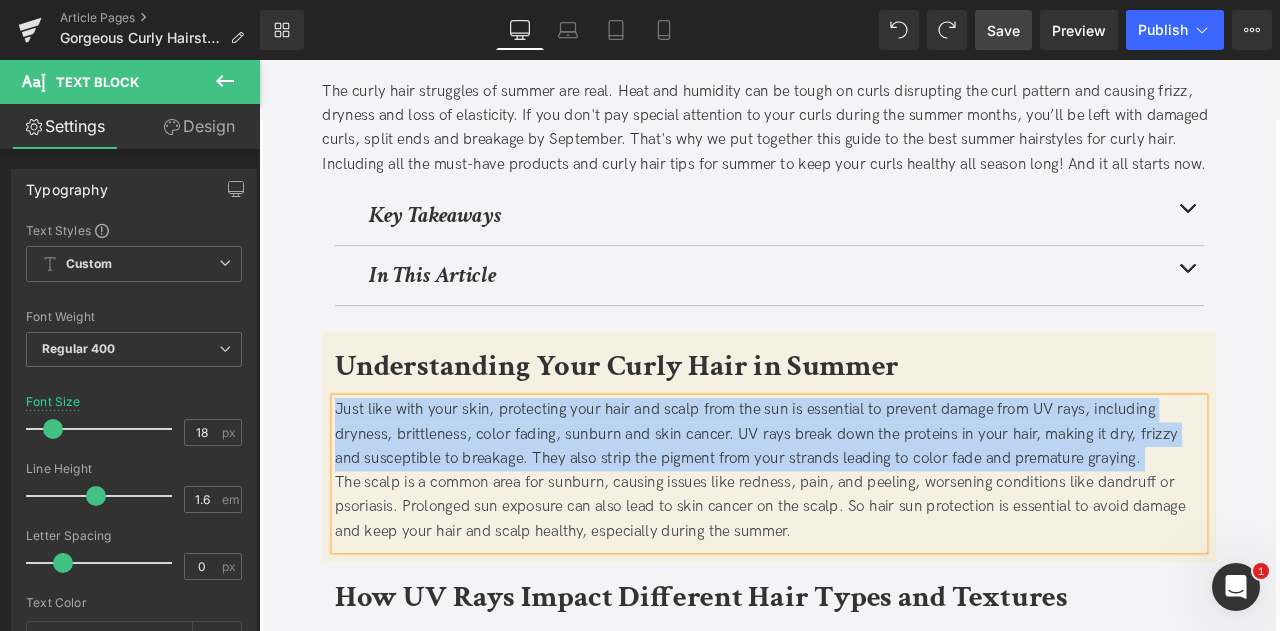 scroll, scrollTop: 386, scrollLeft: 0, axis: vertical 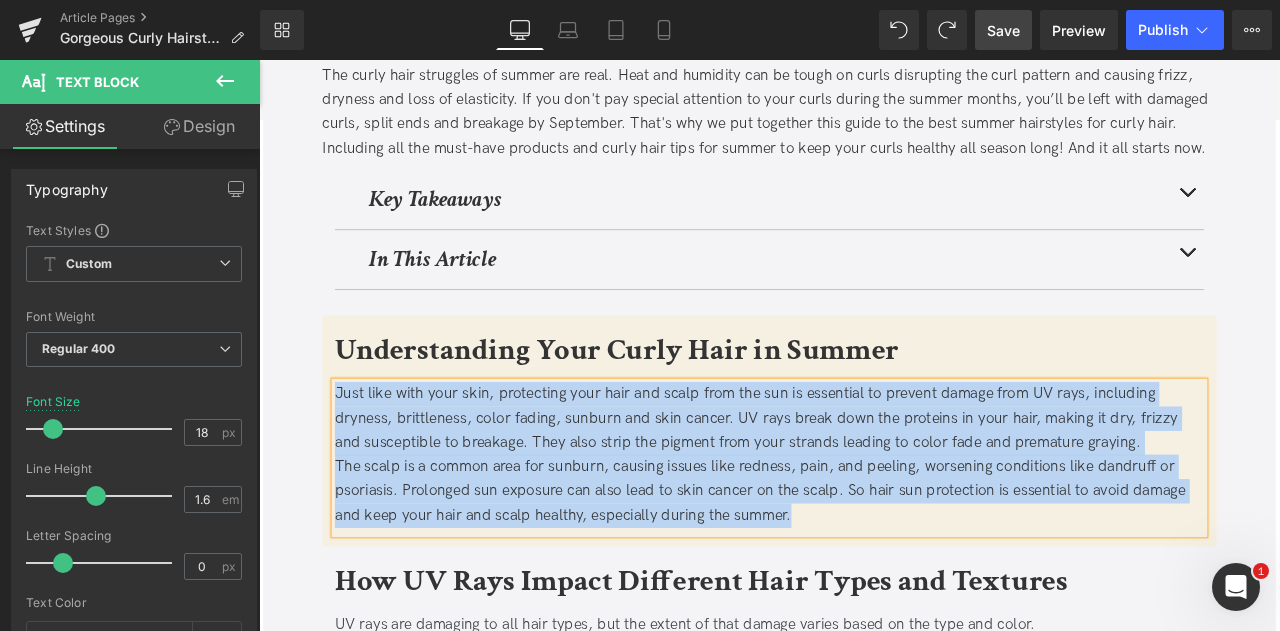 paste 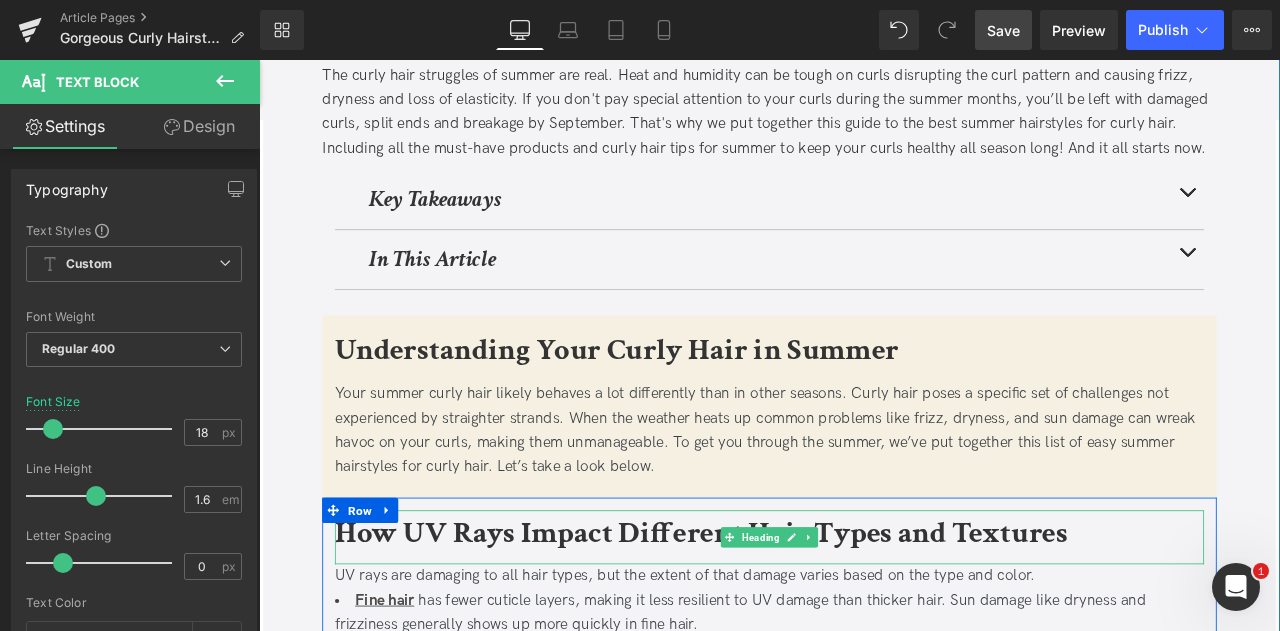 click on "How UV Rays Impact Different Hair Types and Textures" at bounding box center [783, 620] 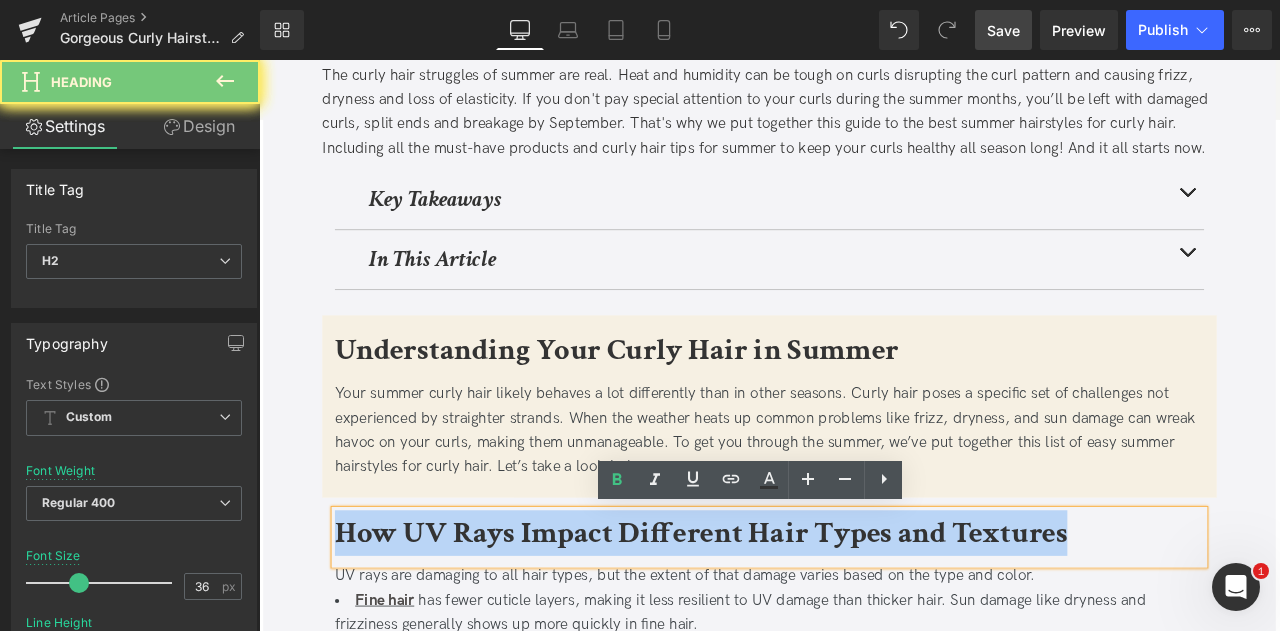 paste 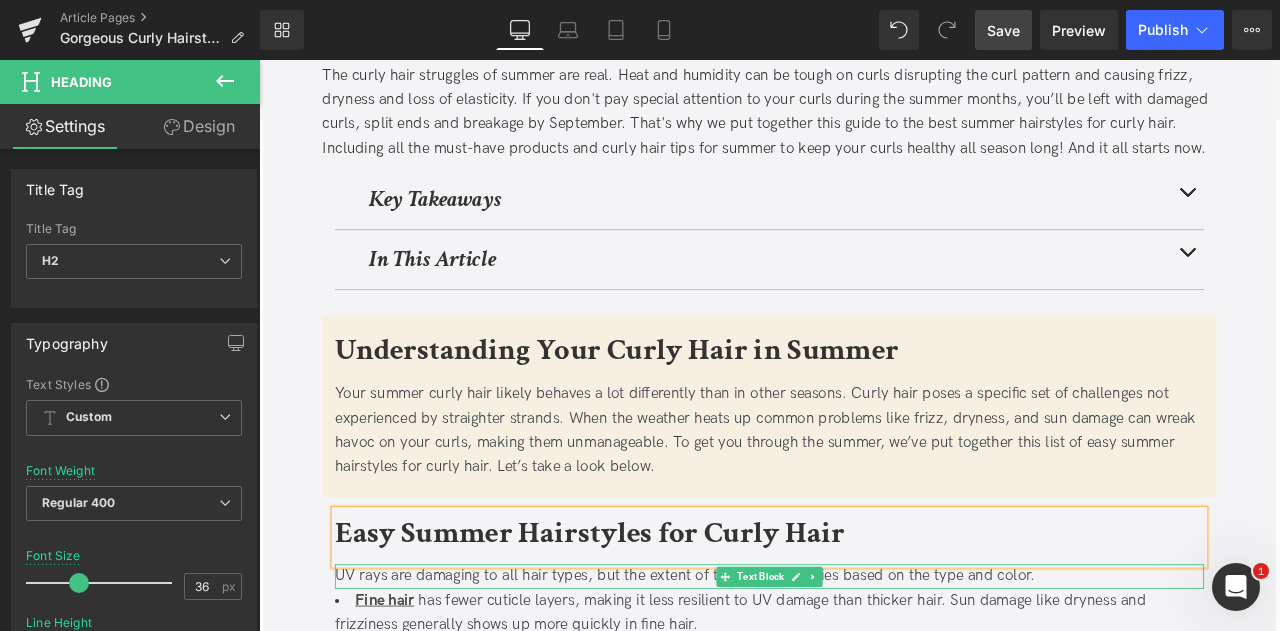 click on "UV rays are damaging to all hair types, but the extent of that damage varies based on the type and color." at bounding box center (864, 672) 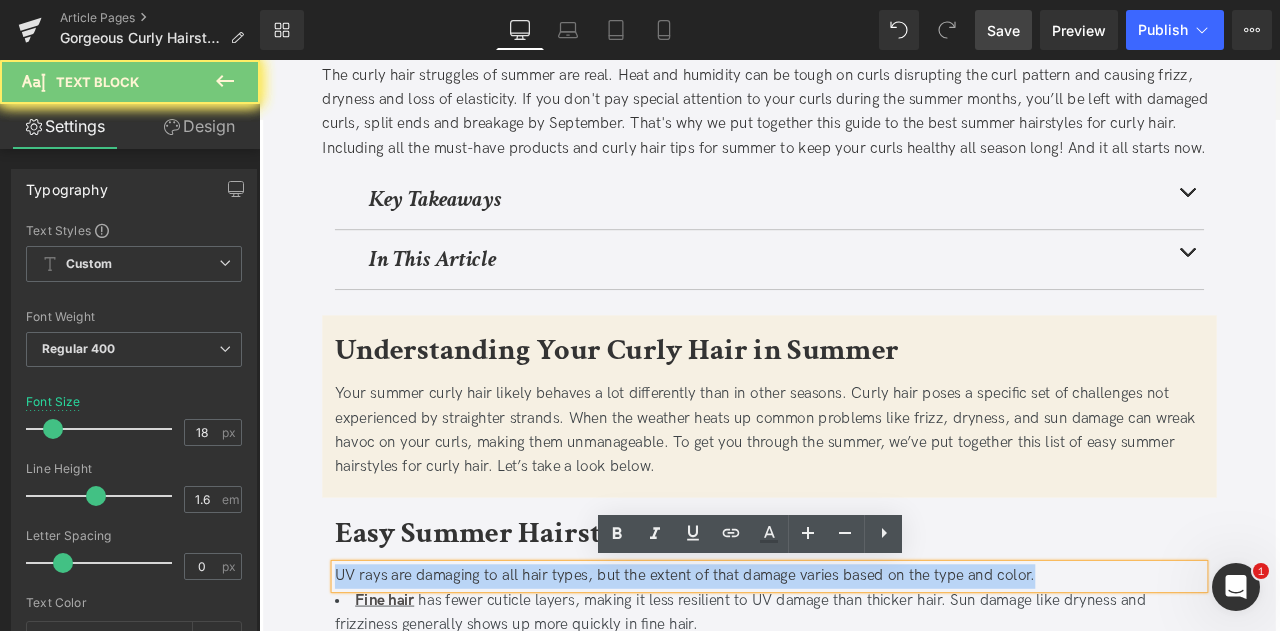 paste 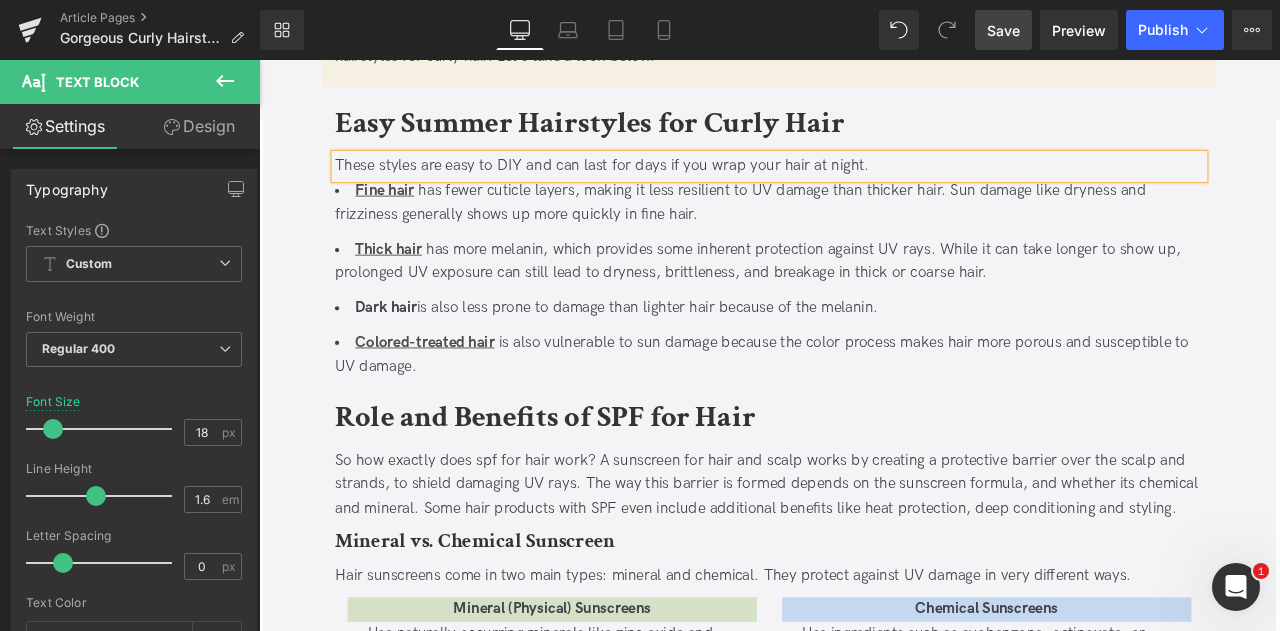 scroll, scrollTop: 840, scrollLeft: 0, axis: vertical 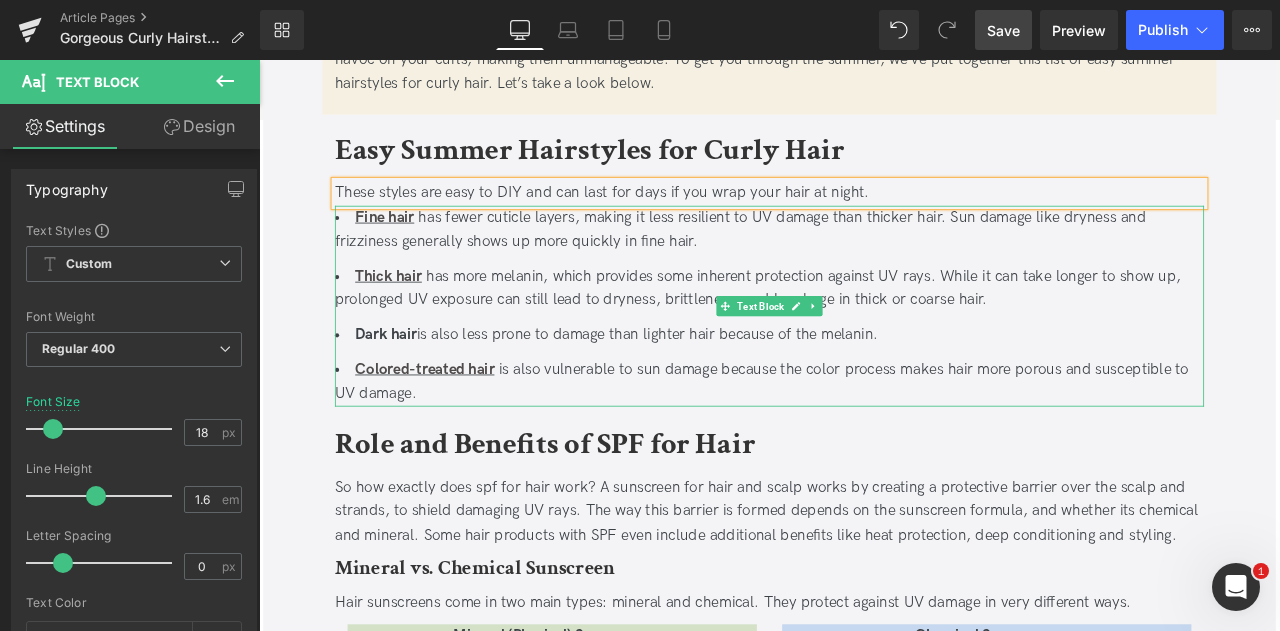 click on "Fine hair   has fewer cuticle layers, making it less resilient to UV damage than thicker hair. Sun damage like dryness and frizziness generally shows up more quickly in fine hair. Thick hair   has more melanin, which provides some inherent protection against UV rays. While it can take longer to show up, prolonged UV exposure can still lead to dryness, brittleness, and breakage in thick or coarse hair. Dark hair  is also less prone to damage than lighter hair because of the melanin. Colored-treated hair   is also vulnerable to sun damage because the color process makes hair more porous and susceptible to UV damage." at bounding box center (864, 352) 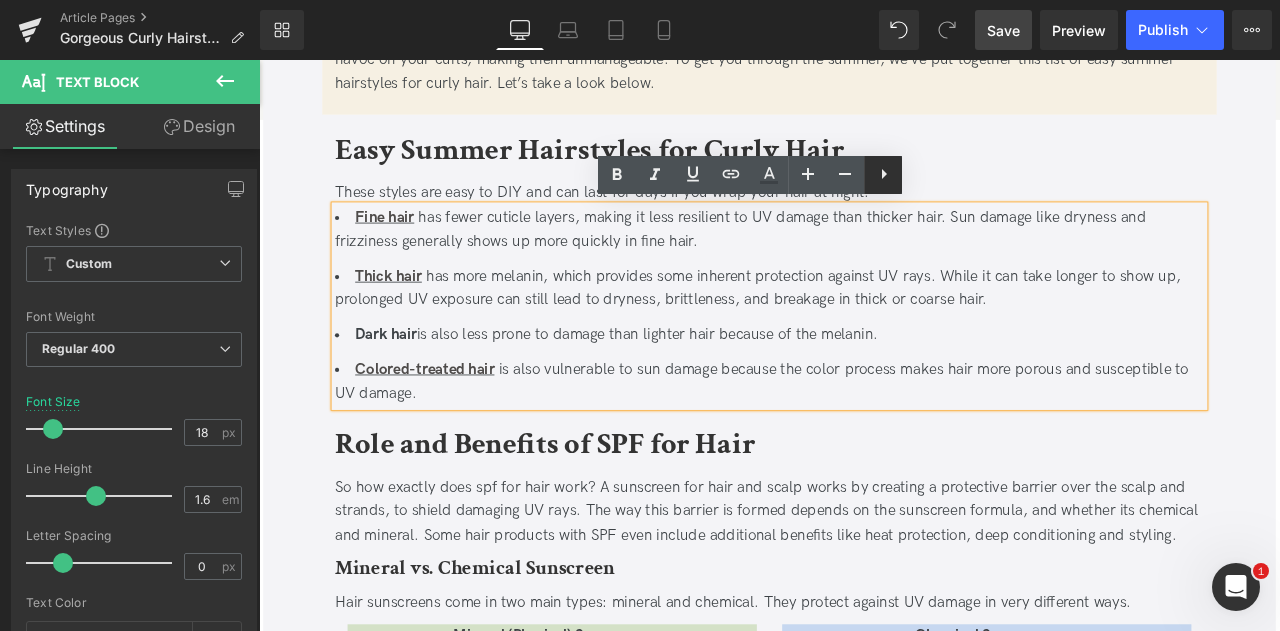 click 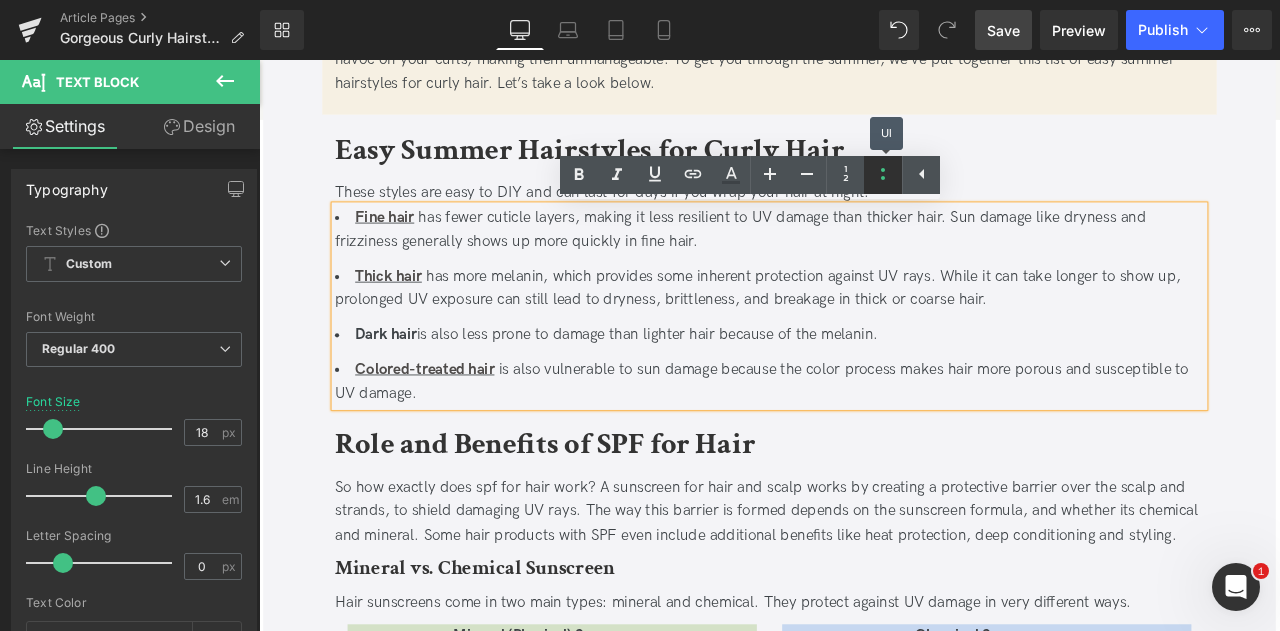 click 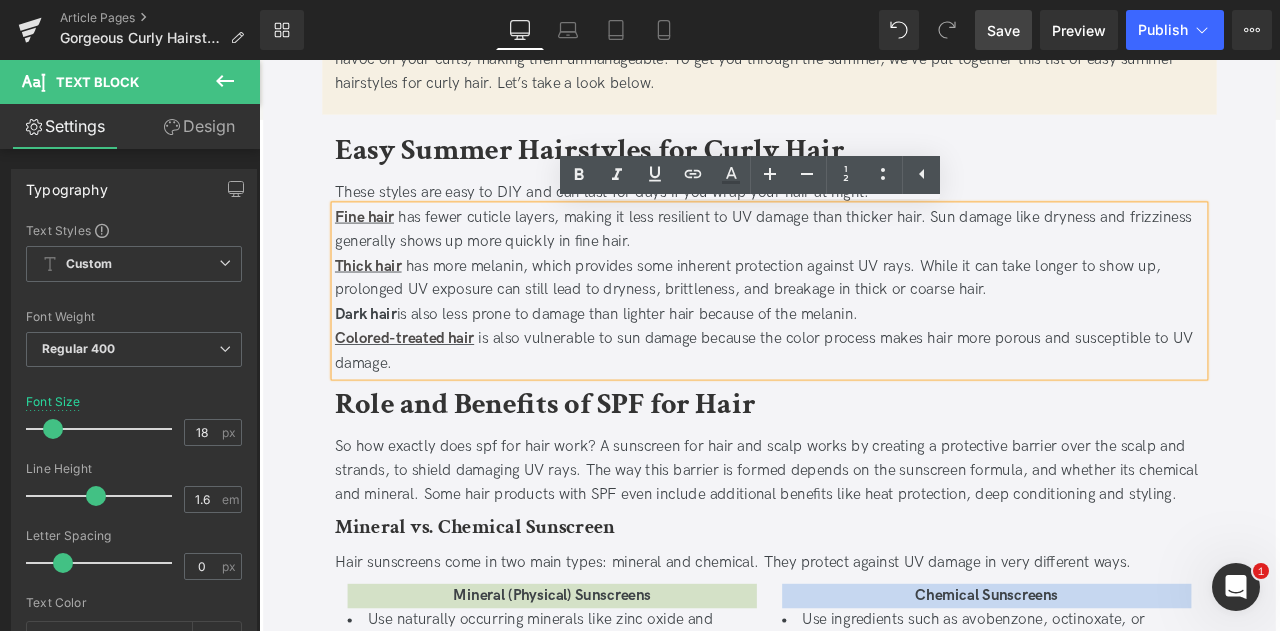 click on "Fine hair   has fewer cuticle layers, making it less resilient to UV damage than thicker hair. Sun damage like dryness and frizziness generally shows up more quickly in fine hair. Thick hair   has more melanin, which provides some inherent protection against UV rays. While it can take longer to show up, prolonged UV exposure can still lead to dryness, brittleness, and breakage in thick or coarse hair. Dark hair  is also less prone to damage than lighter hair because of the melanin. Colored-treated hair   is also vulnerable to sun damage because the color process makes hair more porous and susceptible to UV damage." at bounding box center [864, 334] 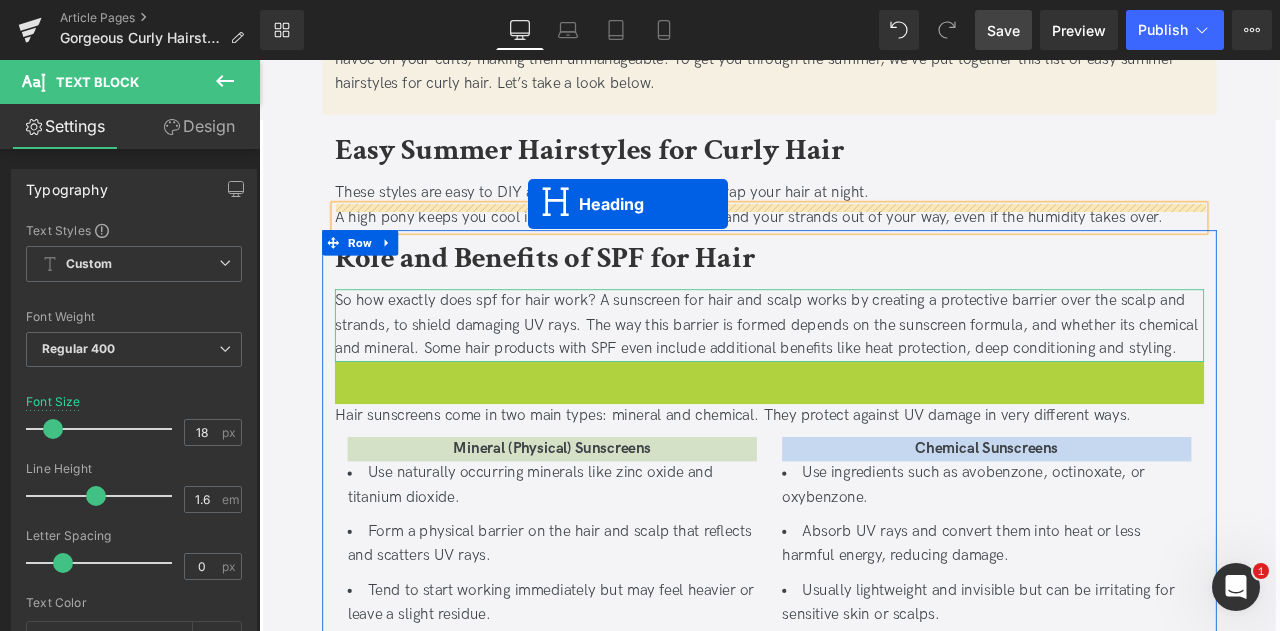 drag, startPoint x: 811, startPoint y: 440, endPoint x: 578, endPoint y: 231, distance: 313.0016 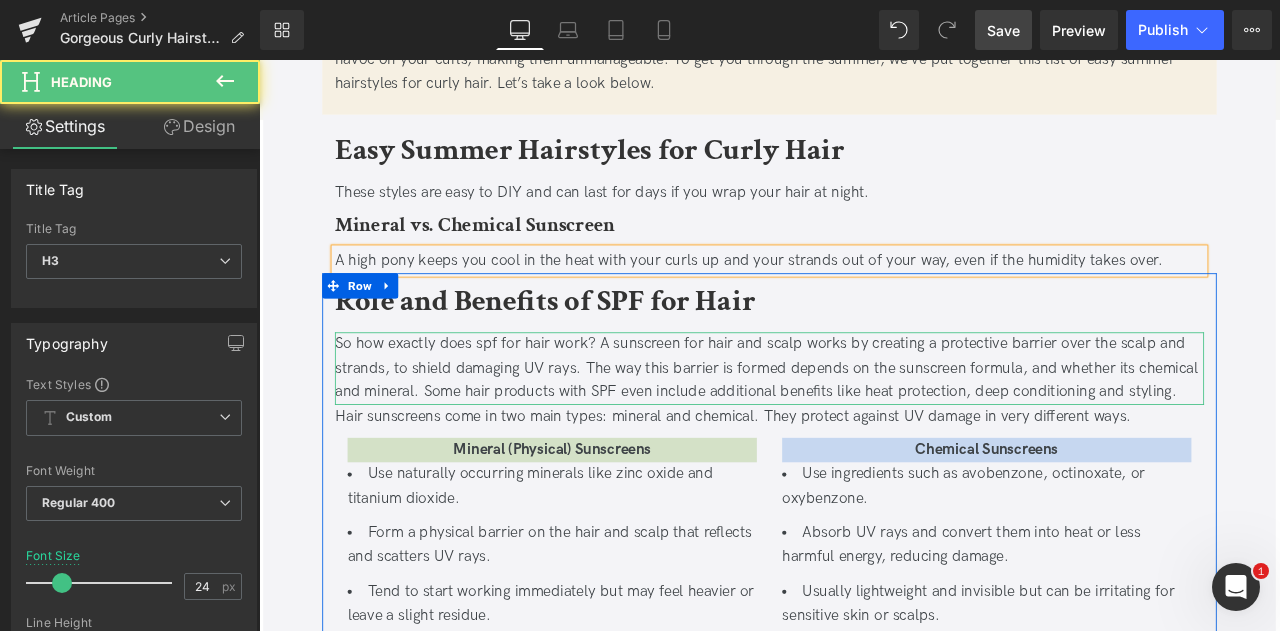 scroll, scrollTop: 891, scrollLeft: 0, axis: vertical 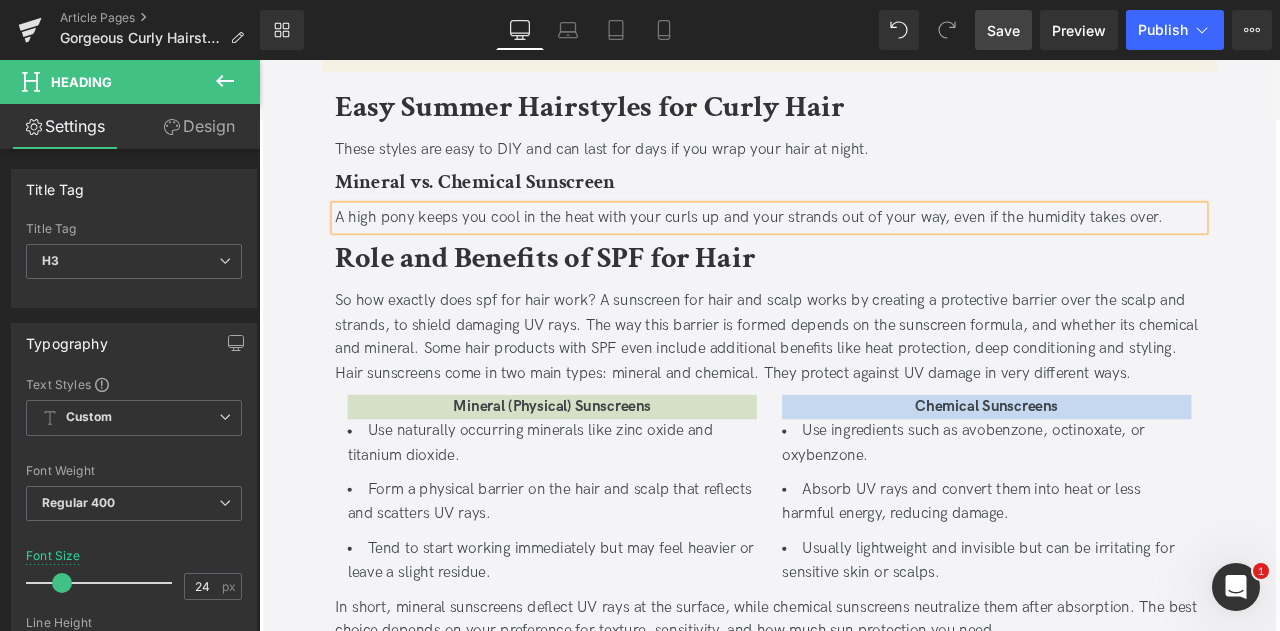 click on "Gorgeous Curly Hairstyles to Try This Summer Heading         Updated on August 10, 2025 |  4   min read Jaclyn LaBadia,  Davines Writer Text Block         Separator         The curly hair struggles of summer are real.  Heat and humidity can be tough on curls disrupting the curl pattern and causing frizz, dryness and loss of elasticity. If you don't pay special attention to your curls during the summer months, you’ll be left with damaged curls, split ends and breakage by September. That's why we put together this guide to the best summer hairstyles for curly hair. Including all the must-have products and curly hair tips for summer to keep your curls healthy all season long! And it all starts now. Text Block
Key Takeaways Heading" at bounding box center (864, 1756) 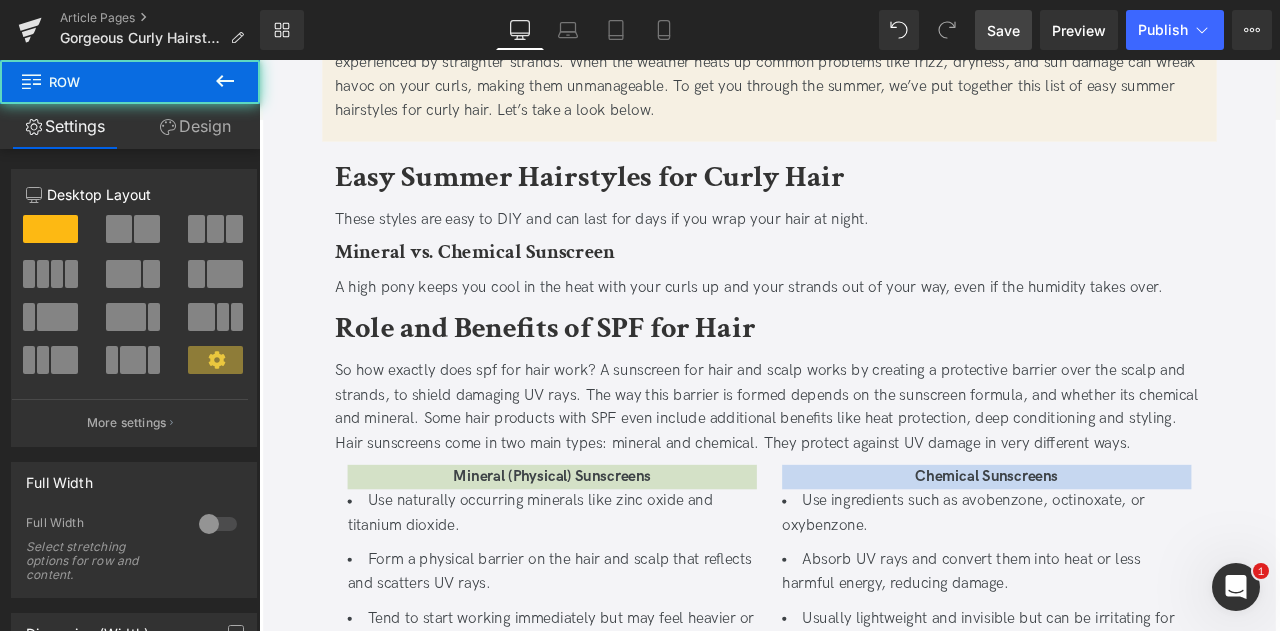 scroll, scrollTop: 807, scrollLeft: 0, axis: vertical 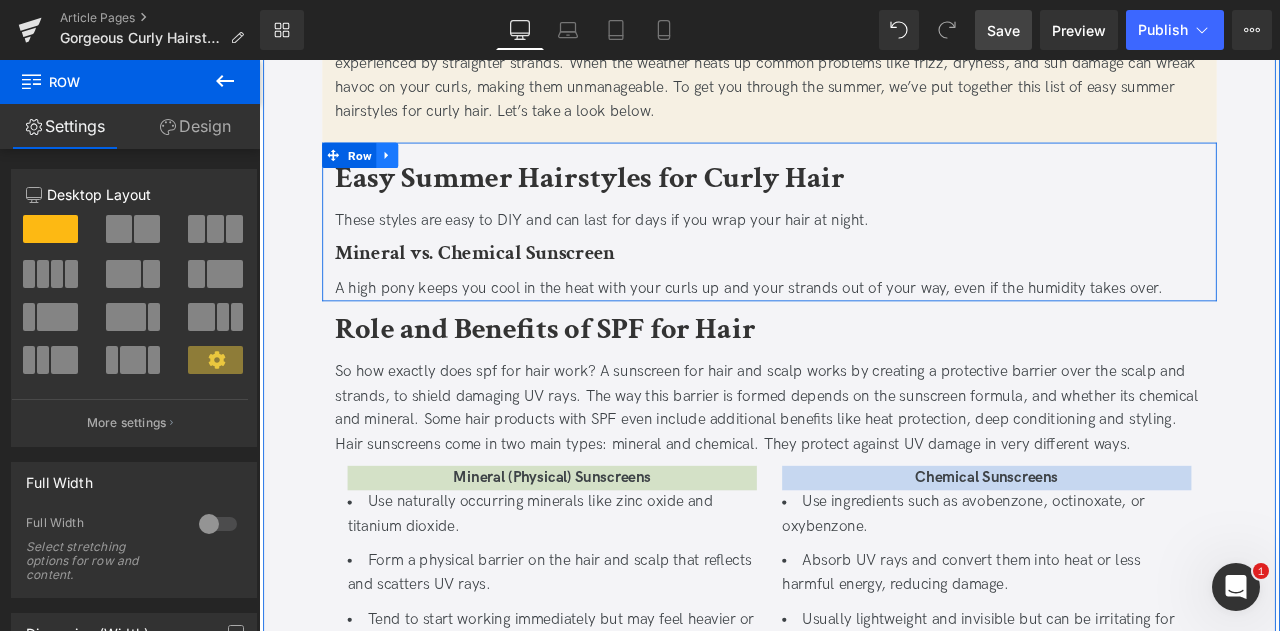 click at bounding box center (411, 173) 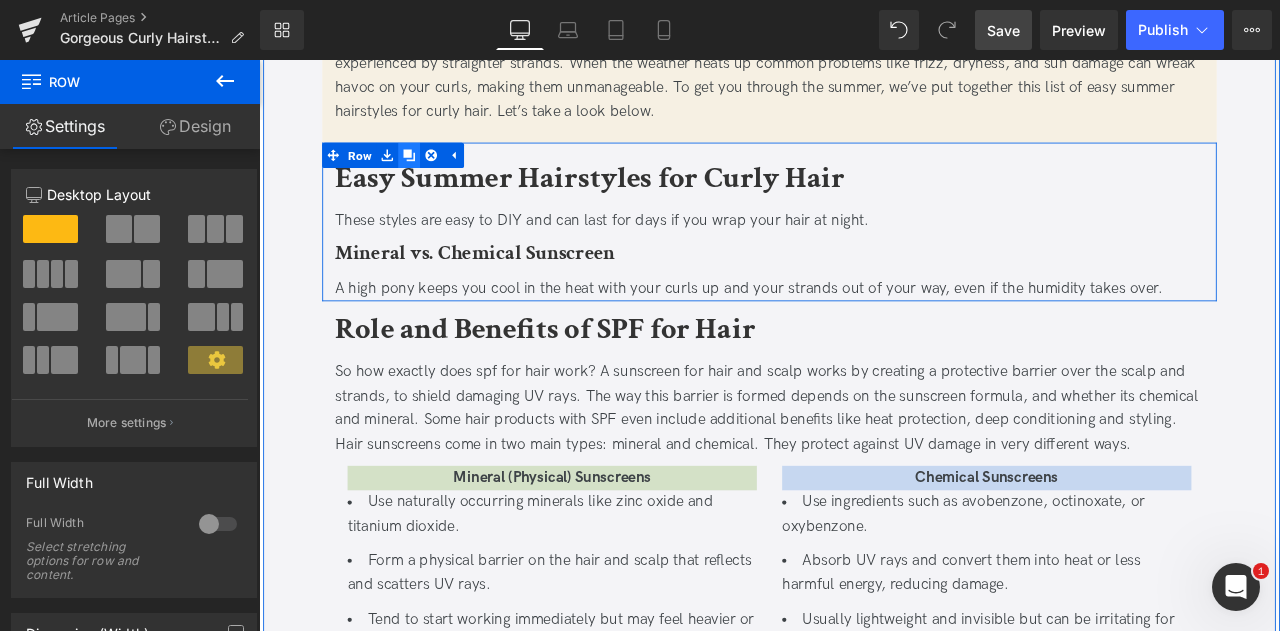 click 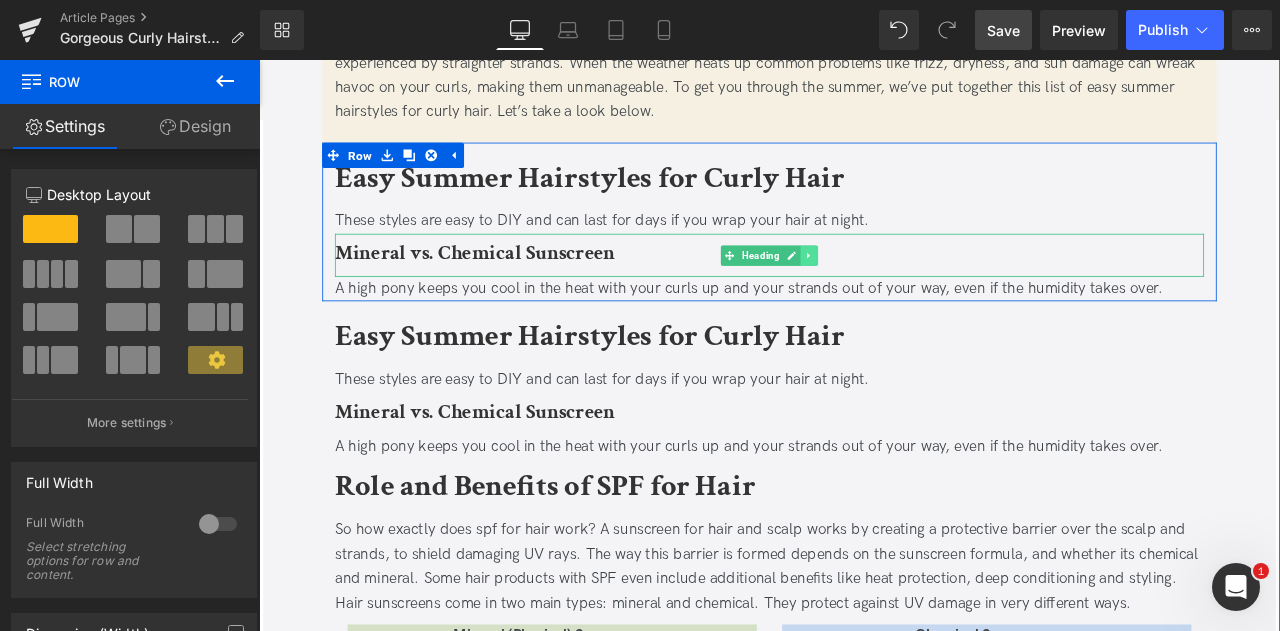 click at bounding box center (911, 292) 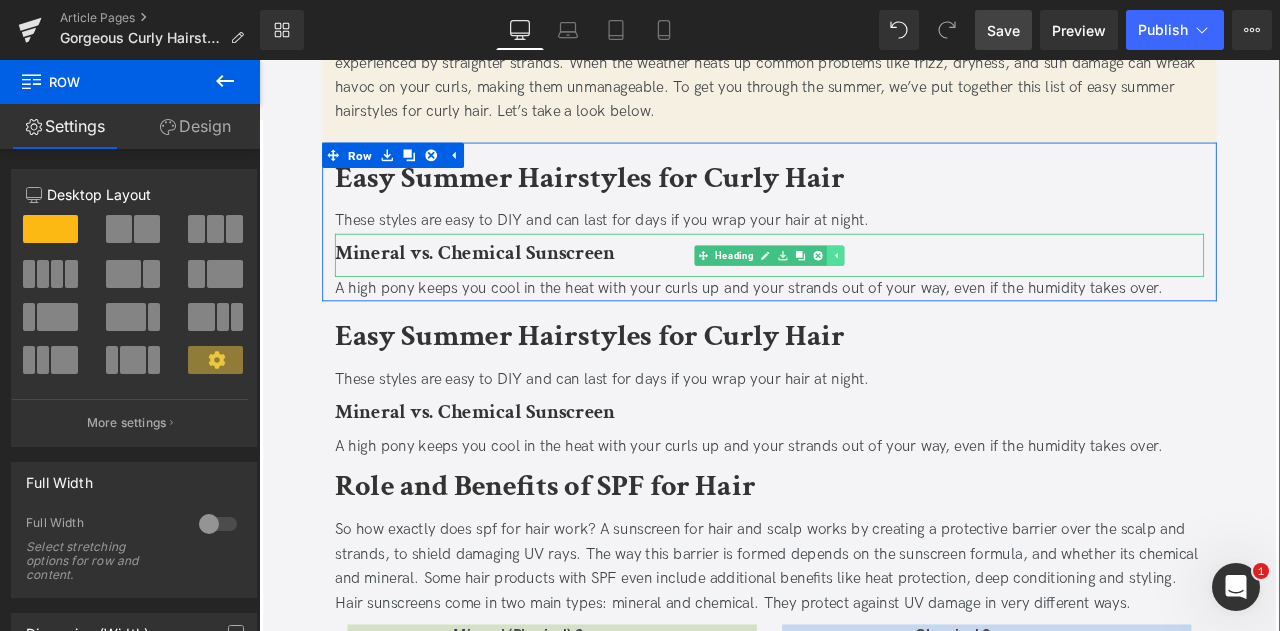 click at bounding box center (921, 292) 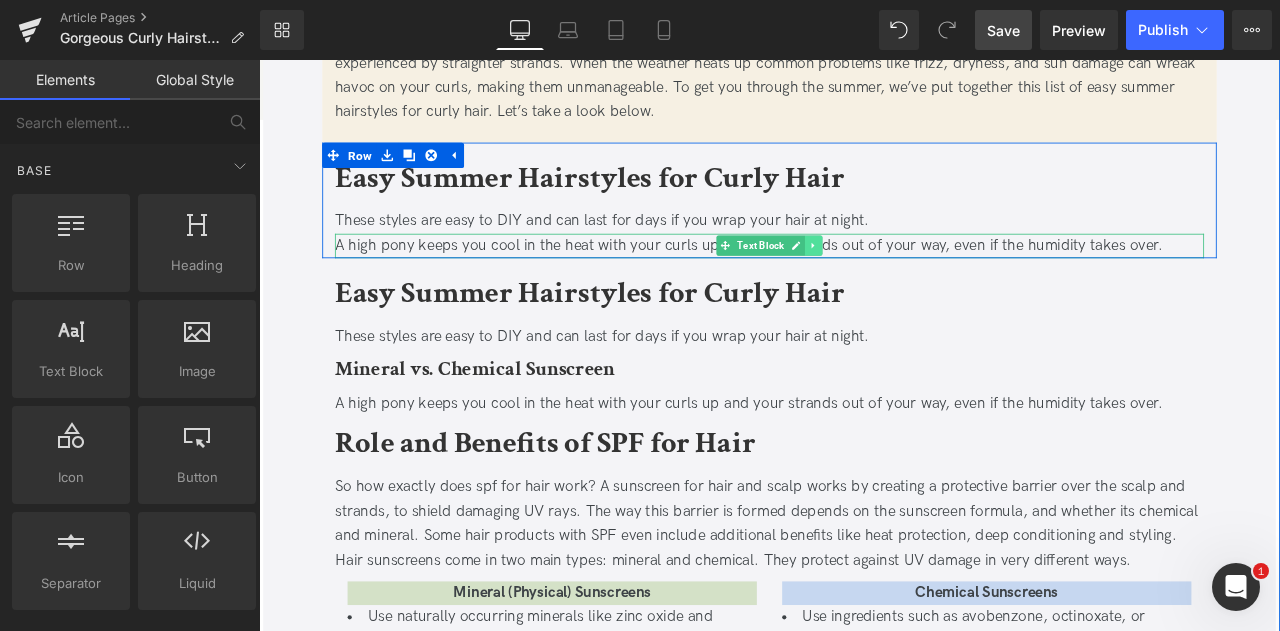 click 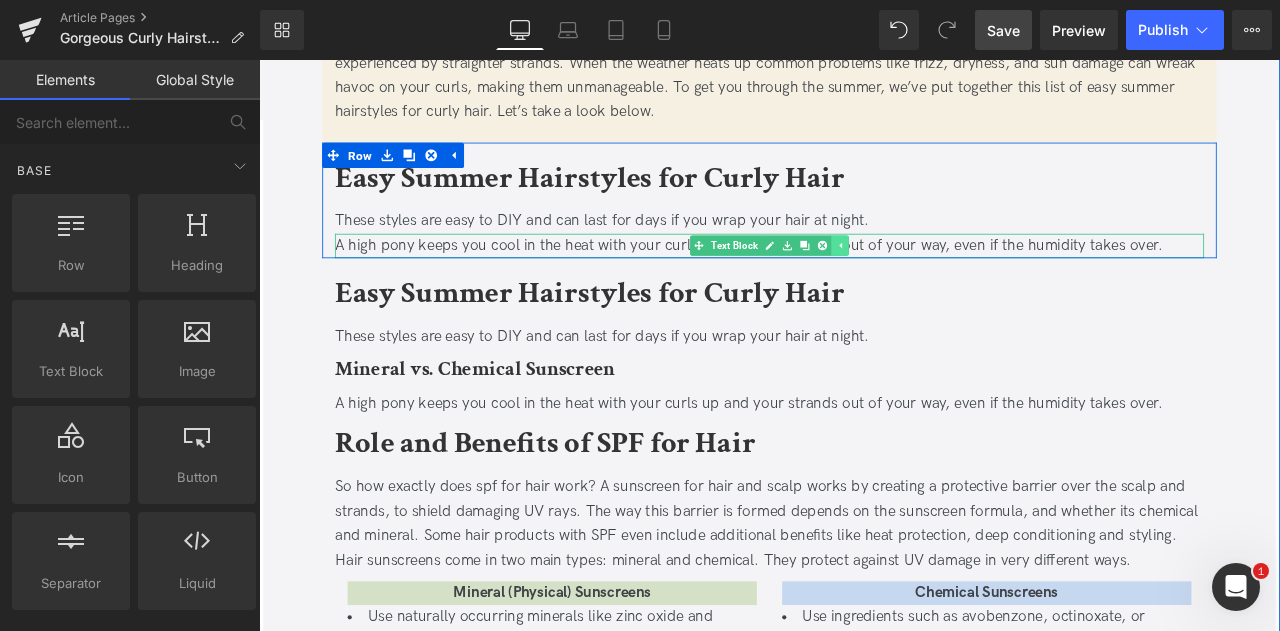 click at bounding box center [926, 280] 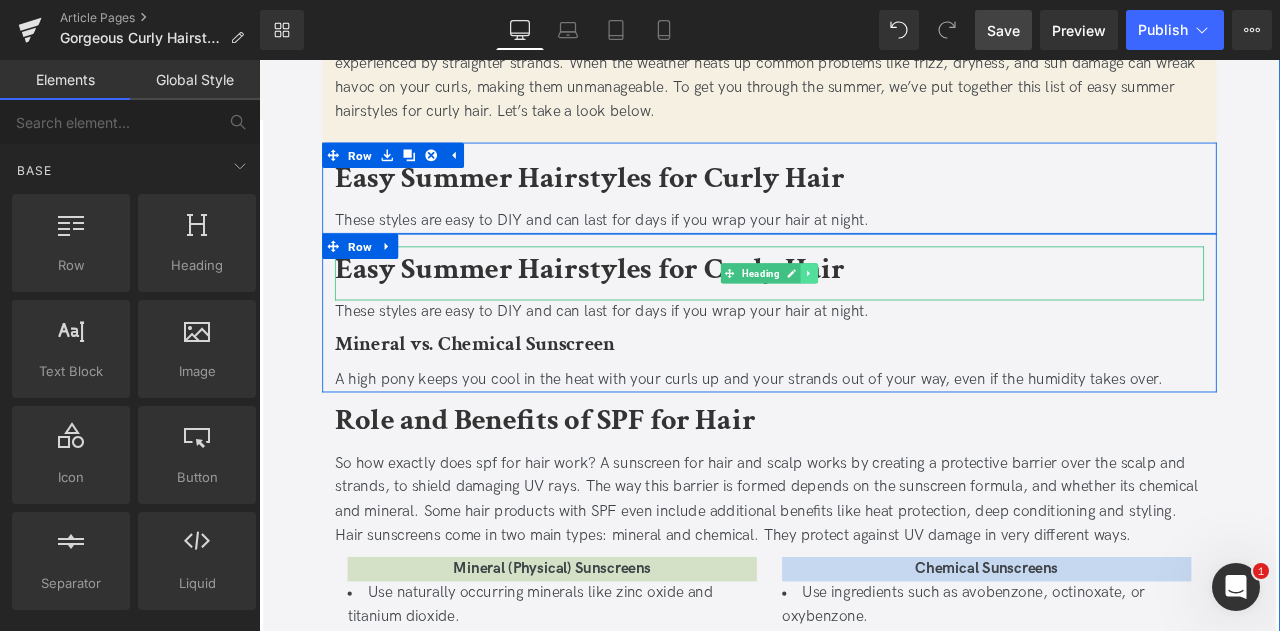 click 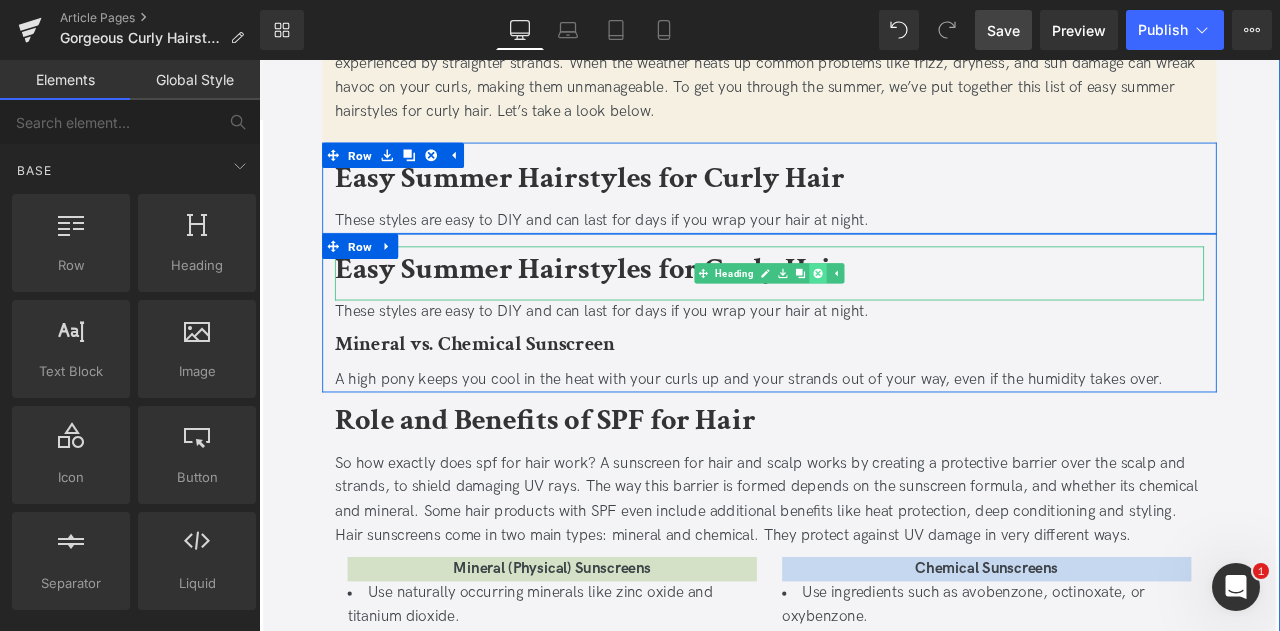 click 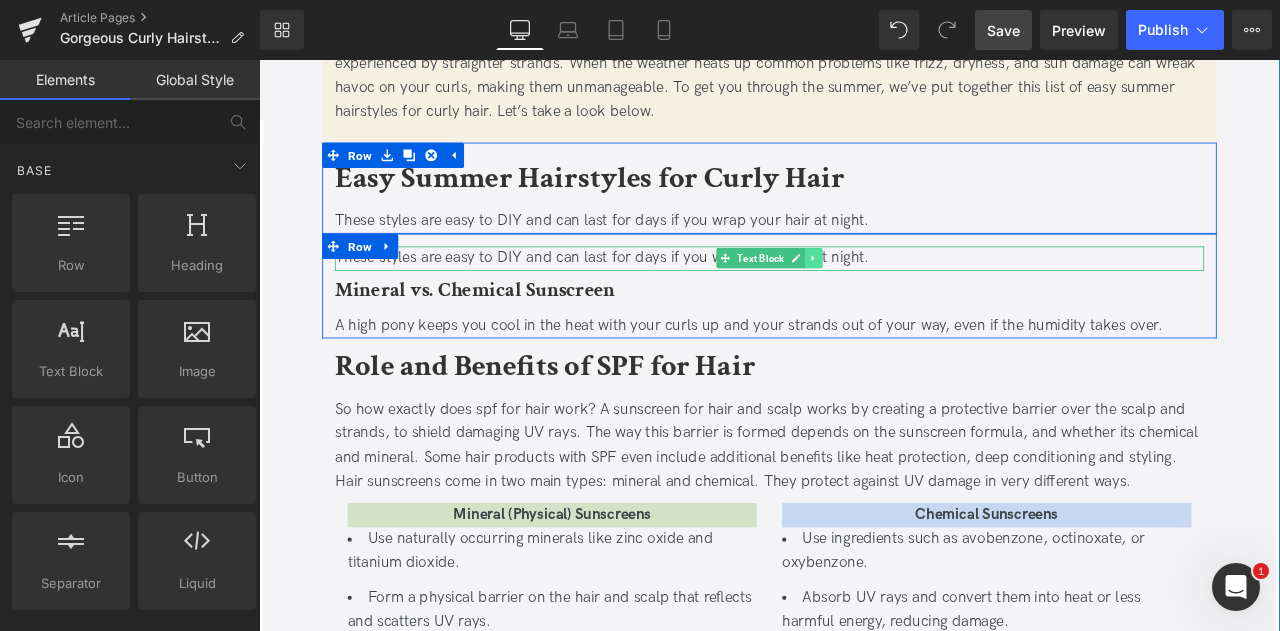 click 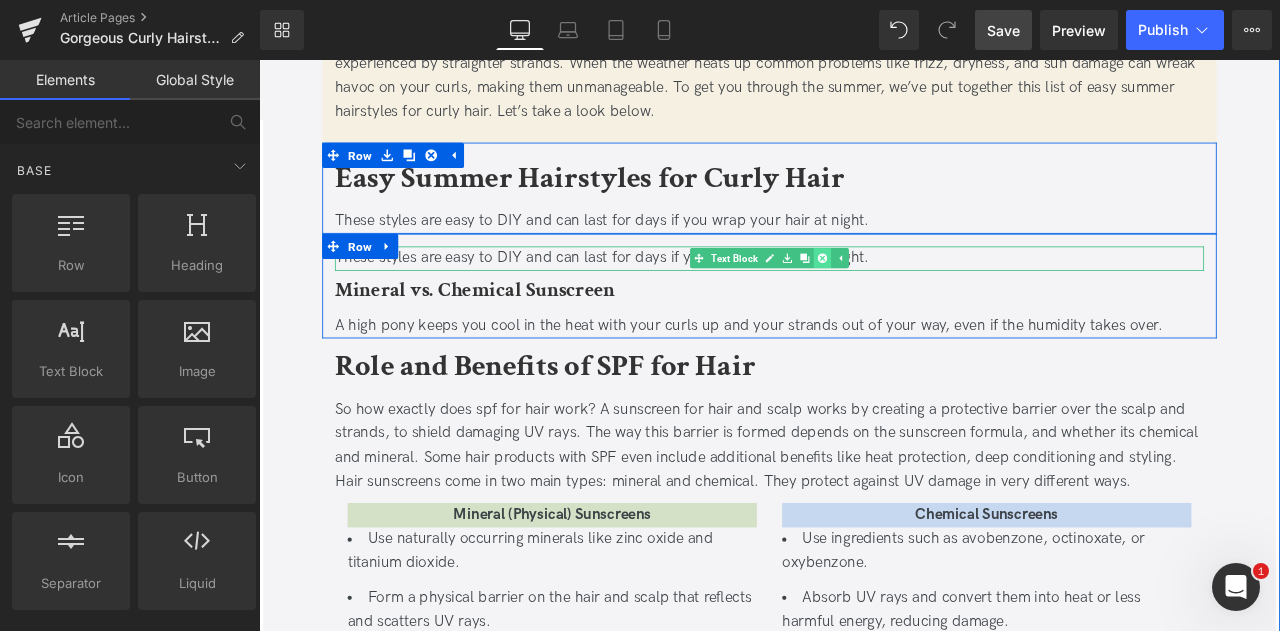 click 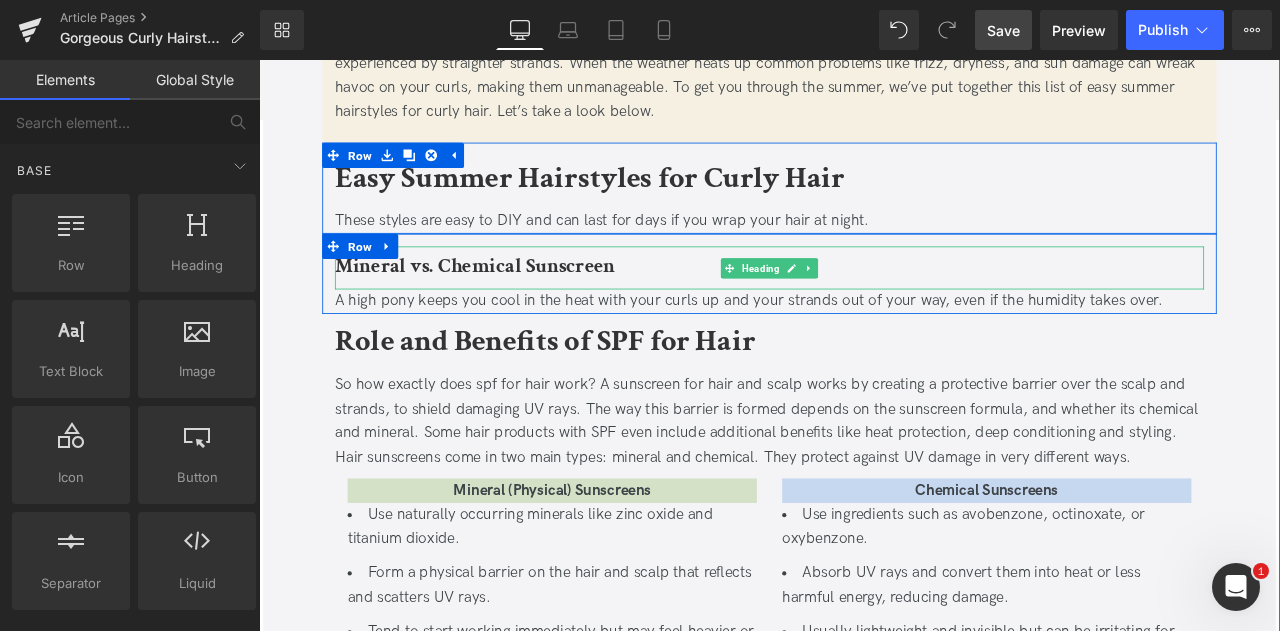 click on "Mineral vs. Chemical Sunscreen" at bounding box center [515, 303] 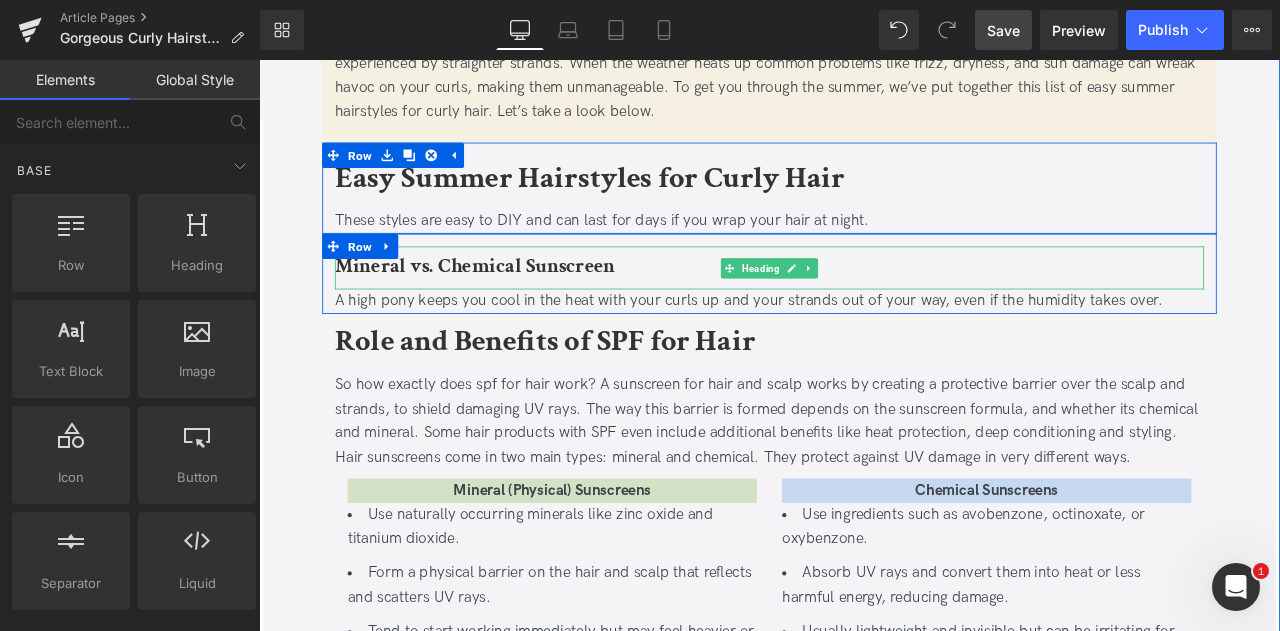 click on "Mineral vs. Chemical Sunscreen" at bounding box center [515, 303] 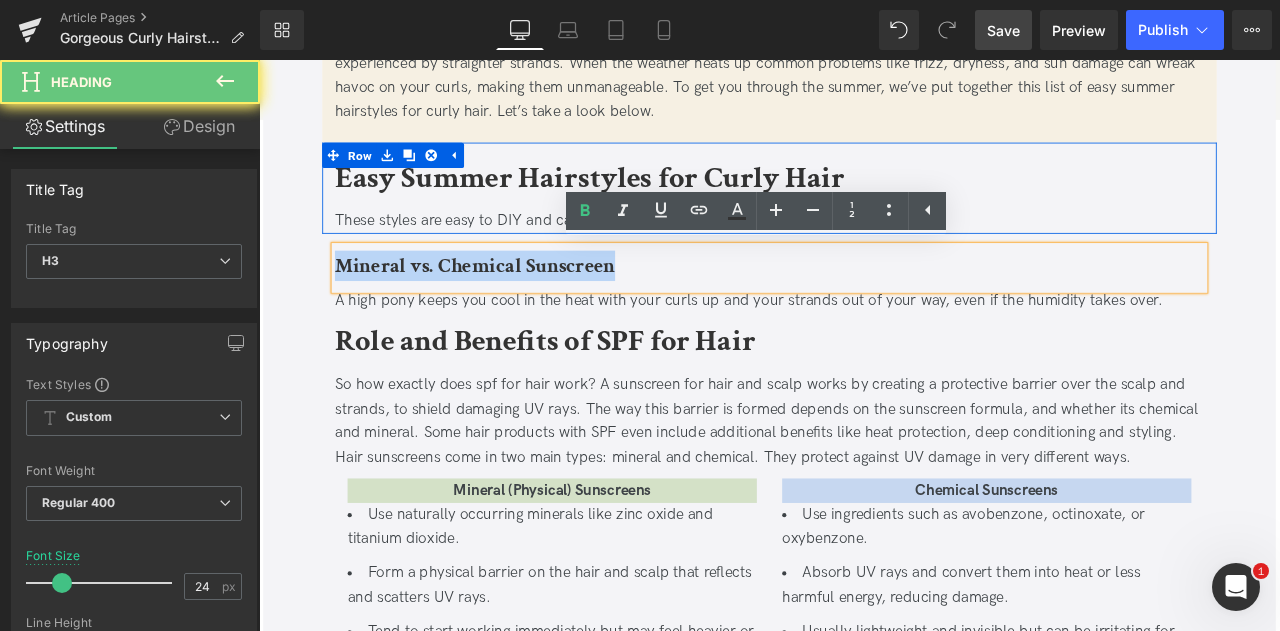 click on "Mineral vs. Chemical Sunscreen" at bounding box center [515, 303] 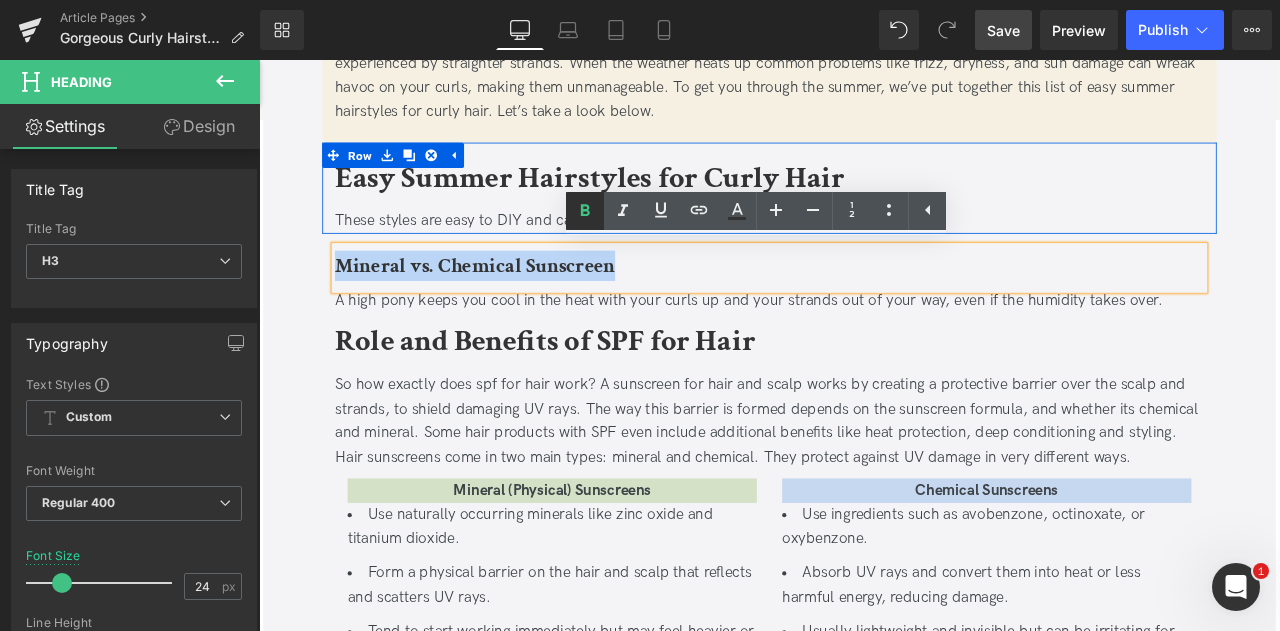 paste 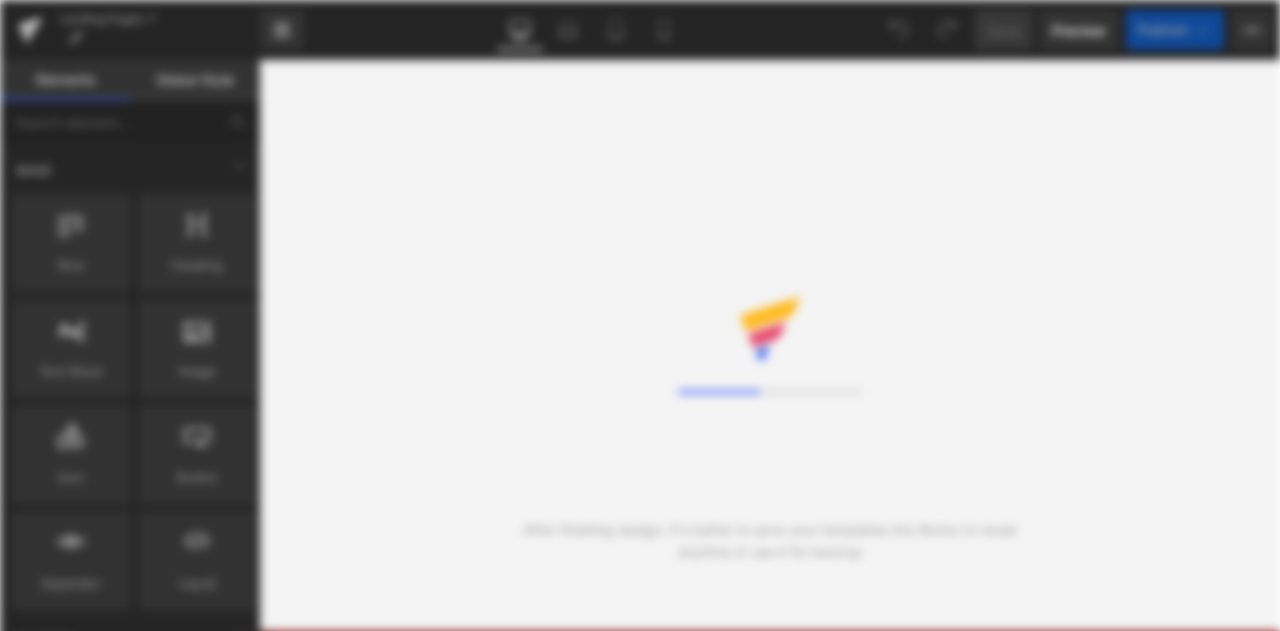 scroll, scrollTop: 0, scrollLeft: 0, axis: both 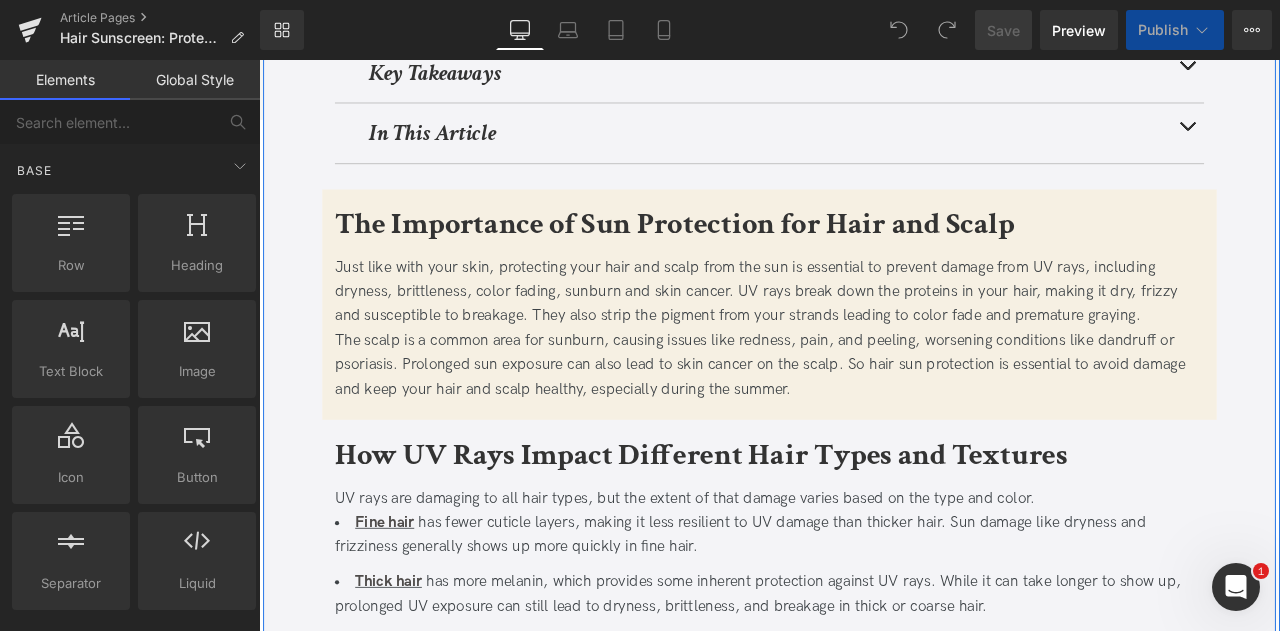 click on "The Importance of Sun Protection for Hair and Scalp" at bounding box center (864, 256) 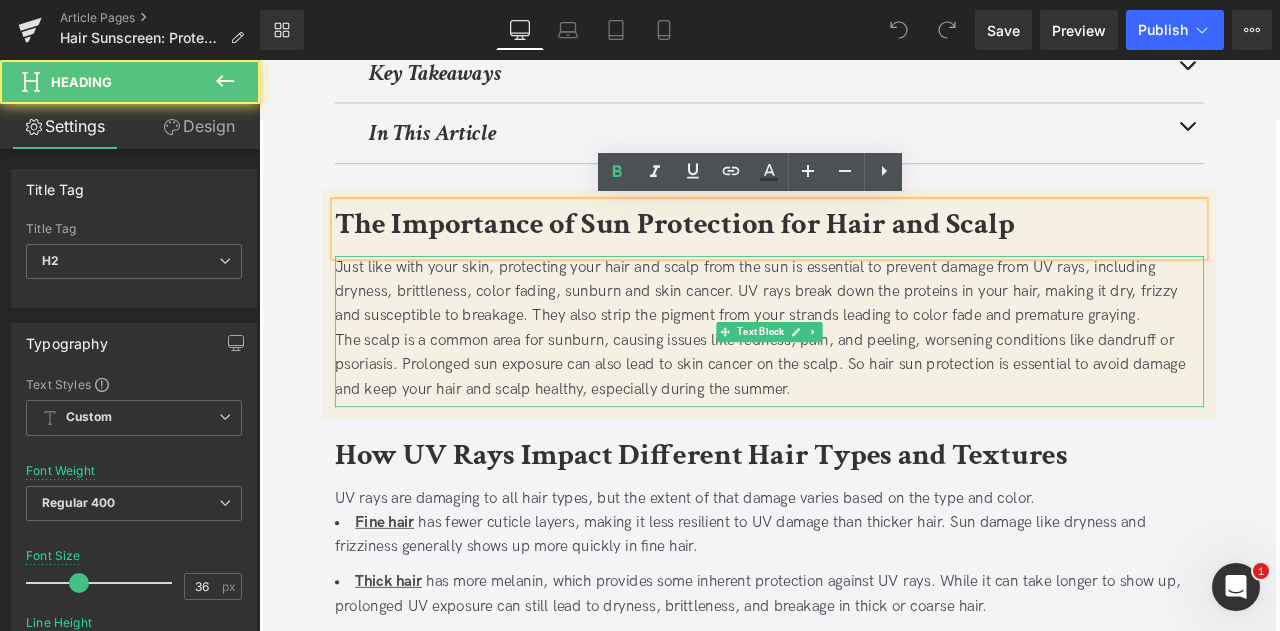 click on "Just like with your skin, protecting your hair and scalp from the sun is essential to prevent damage from UV rays, including dryness, brittleness, color fading, sunburn and skin cancer. UV rays break down the proteins in your hair, making it dry, frizzy and susceptible to breakage. They also strip the pigment from your strands leading to color fade and premature graying." at bounding box center [864, 336] 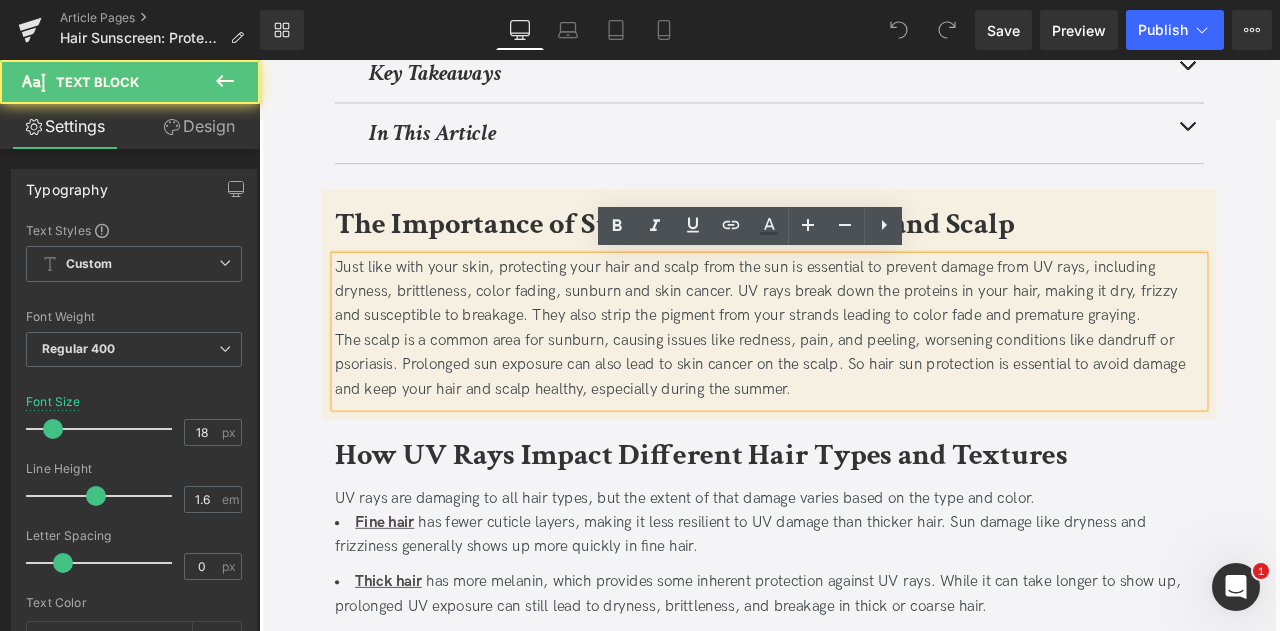 click on "Just like with your skin, protecting your hair and scalp from the sun is essential to prevent damage from UV rays, including dryness, brittleness, color fading, sunburn and skin cancer. UV rays break down the proteins in your hair, making it dry, frizzy and susceptible to breakage. They also strip the pigment from your strands leading to color fade and premature graying." at bounding box center (864, 336) 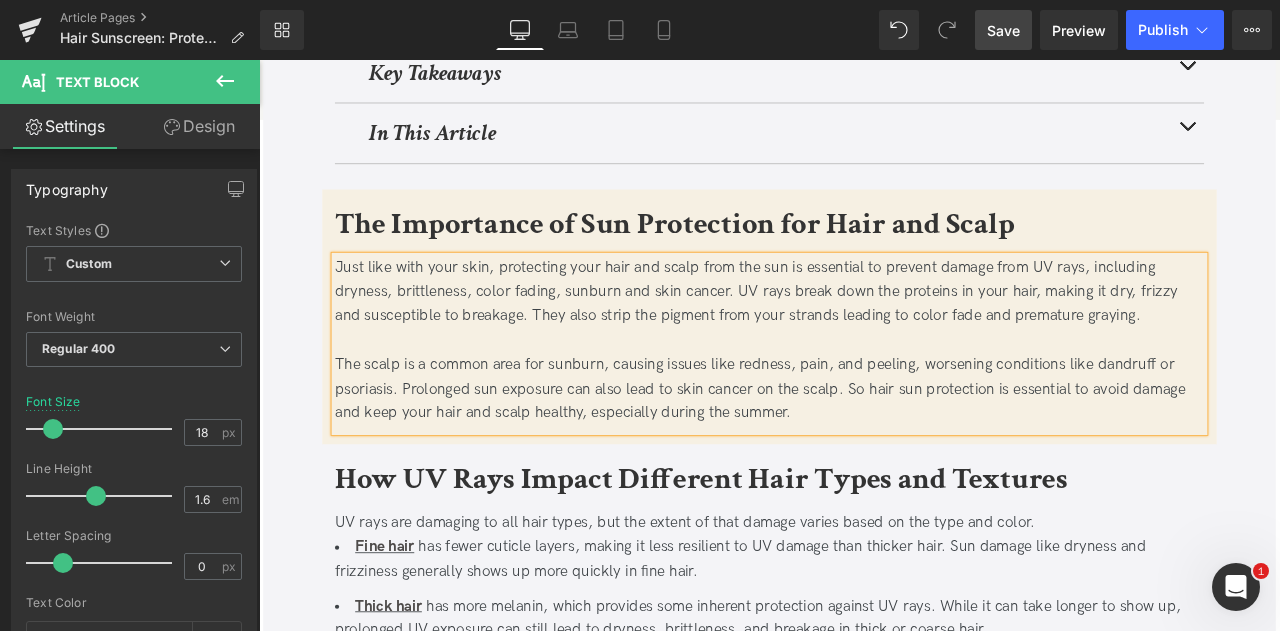 click on "Save" at bounding box center [1003, 30] 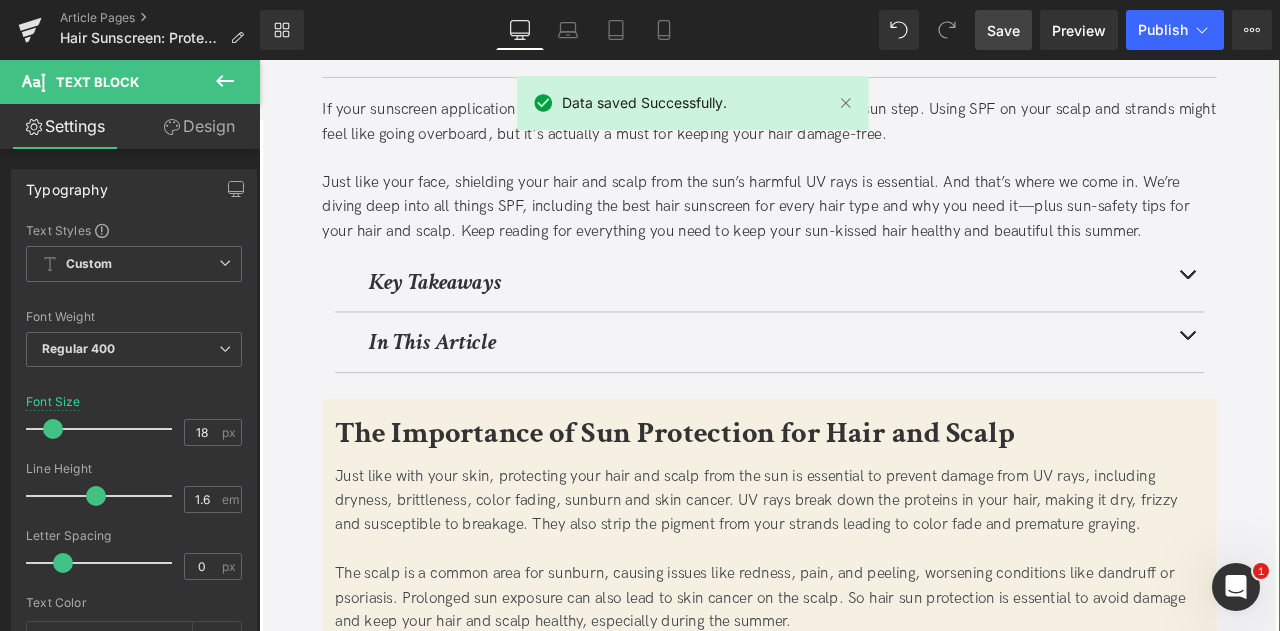scroll, scrollTop: 415, scrollLeft: 0, axis: vertical 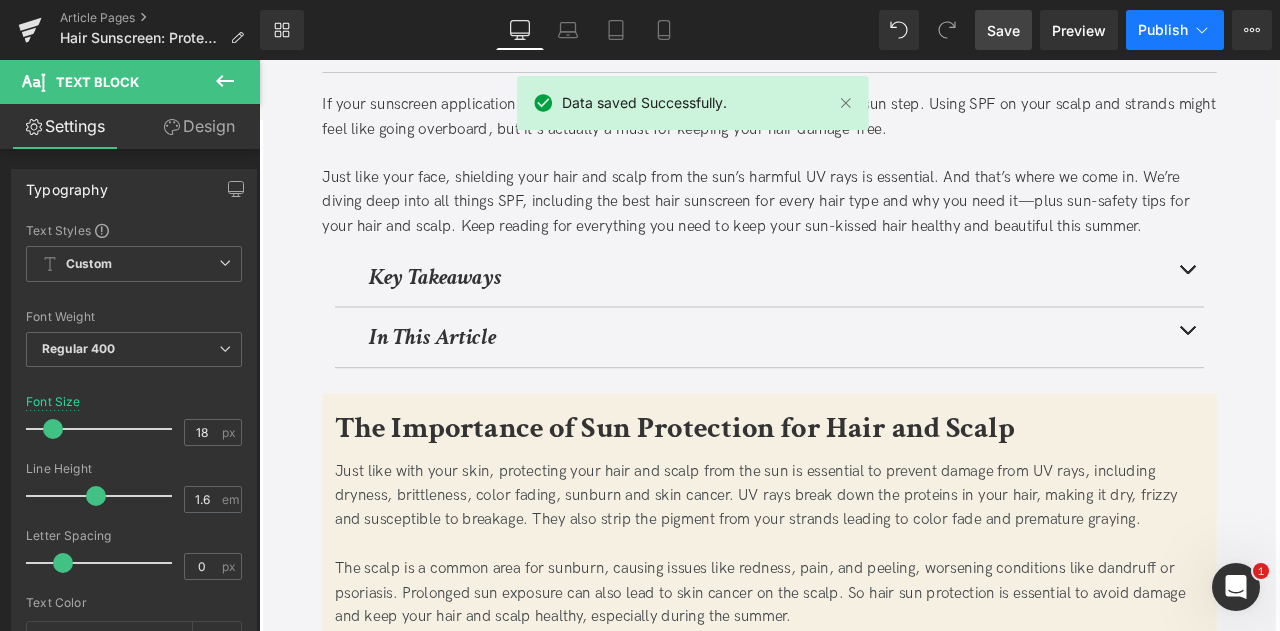 click on "Publish" at bounding box center [1163, 30] 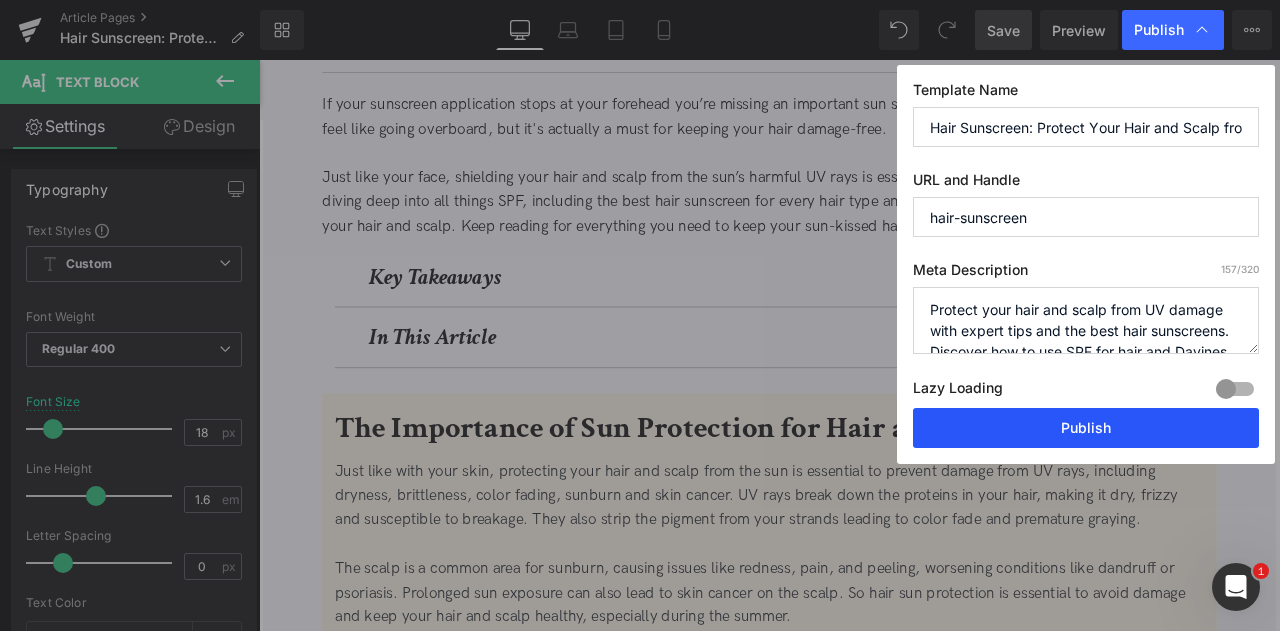 click on "Publish" at bounding box center [1086, 428] 